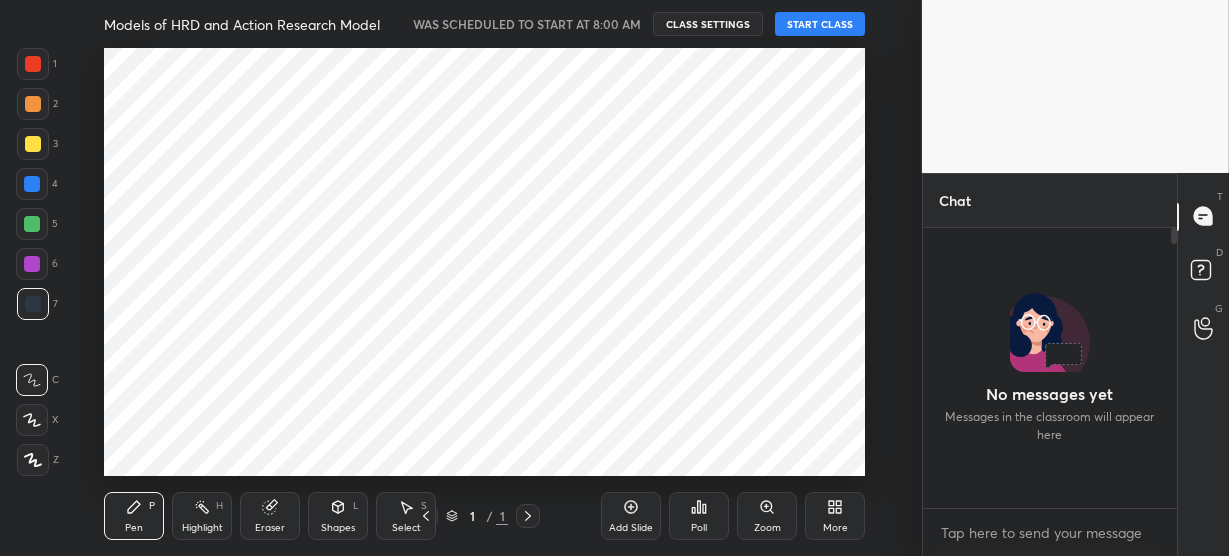 scroll, scrollTop: 0, scrollLeft: 0, axis: both 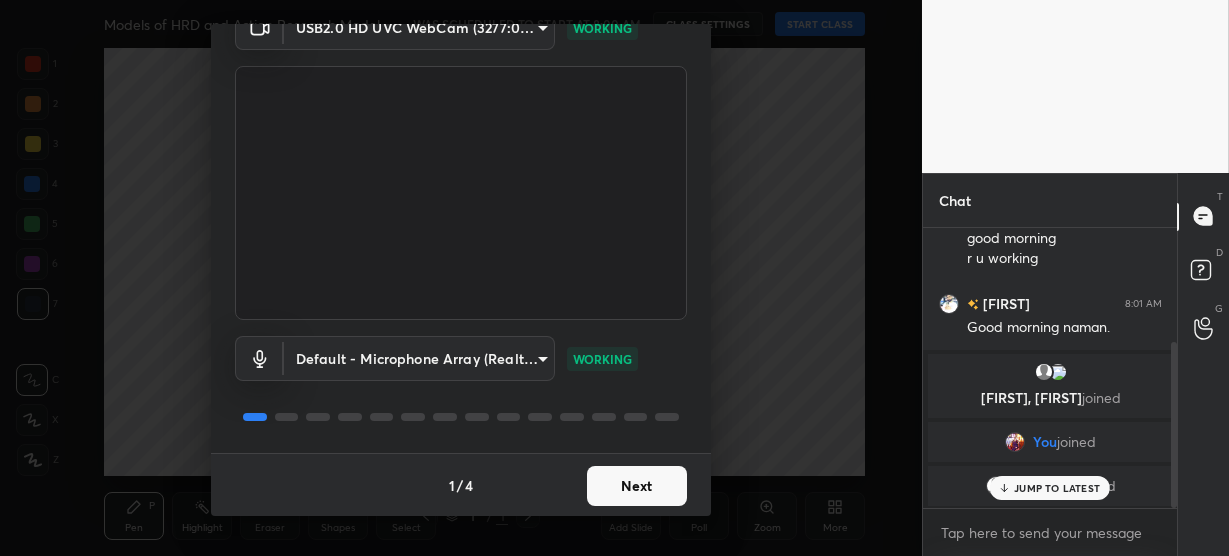 click on "Next" at bounding box center [637, 486] 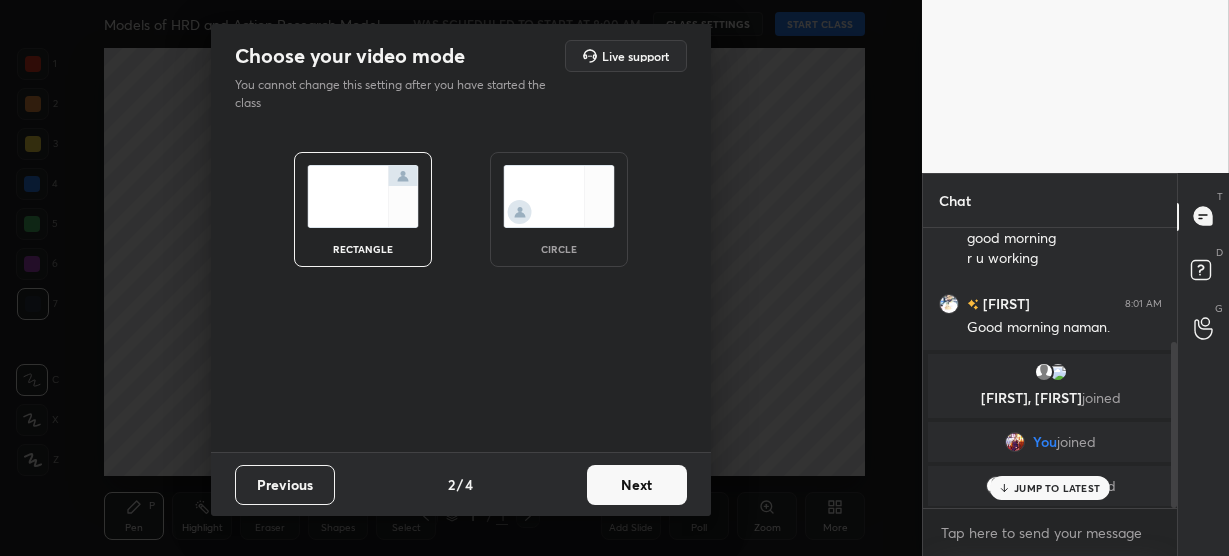 click at bounding box center (559, 196) 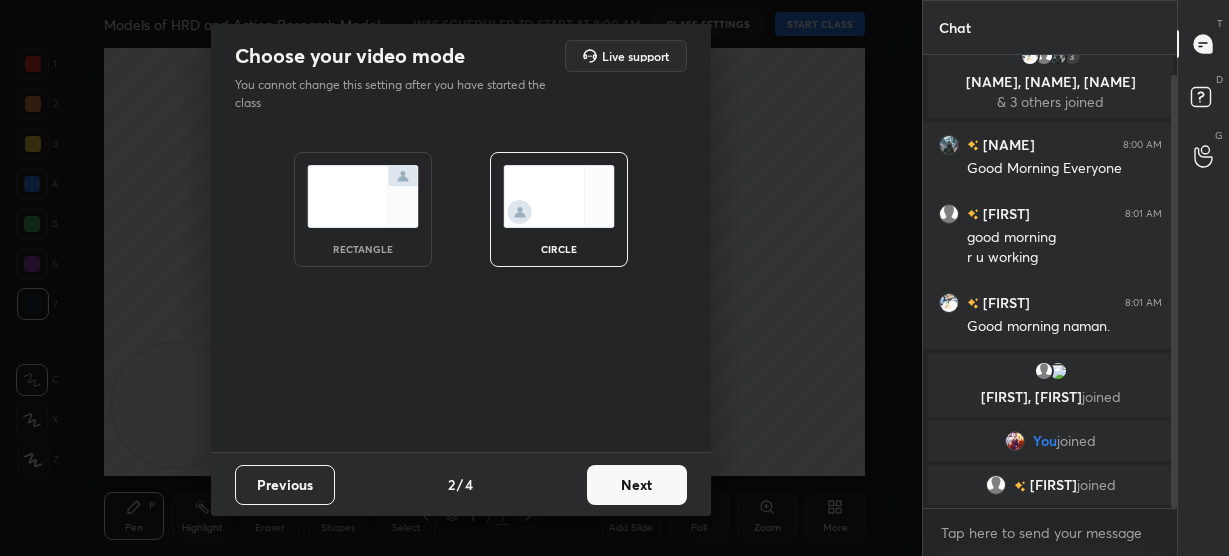 click on "Next" at bounding box center (637, 485) 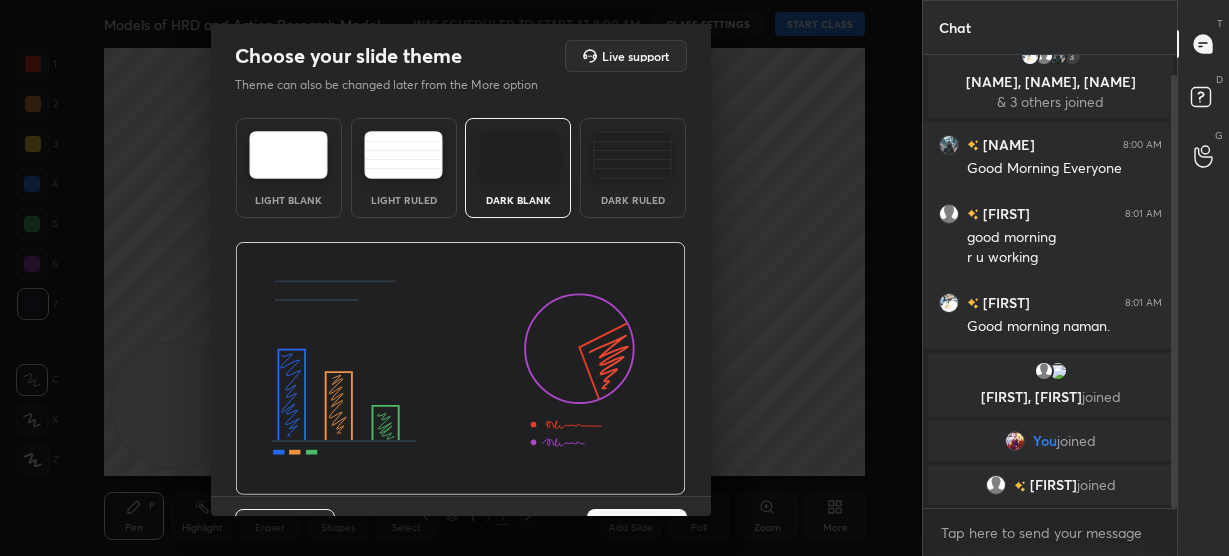 scroll, scrollTop: 42, scrollLeft: 0, axis: vertical 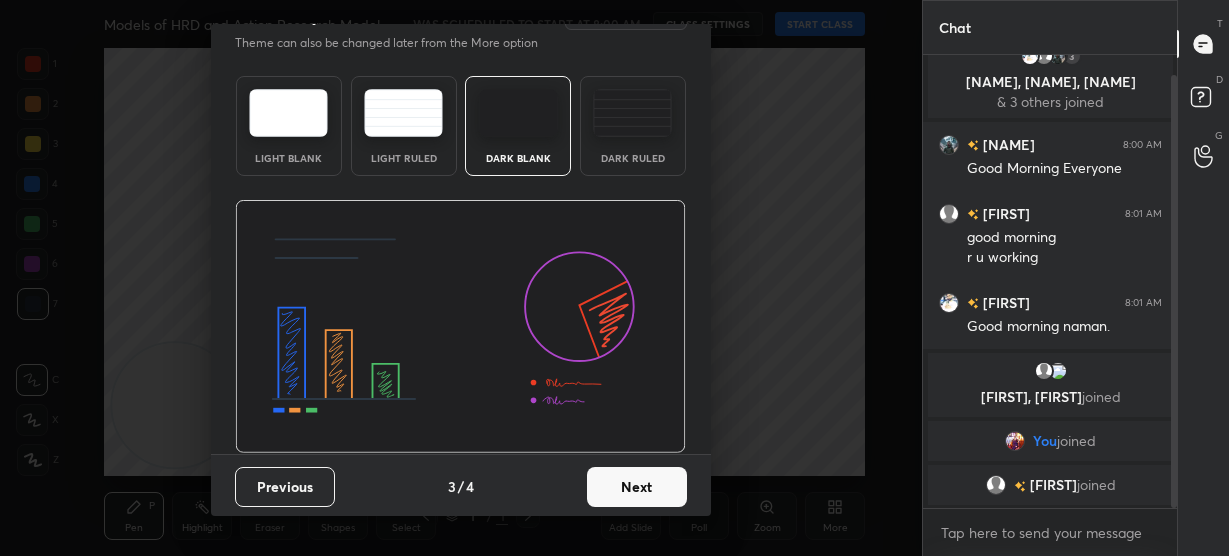 click on "Next" at bounding box center [637, 487] 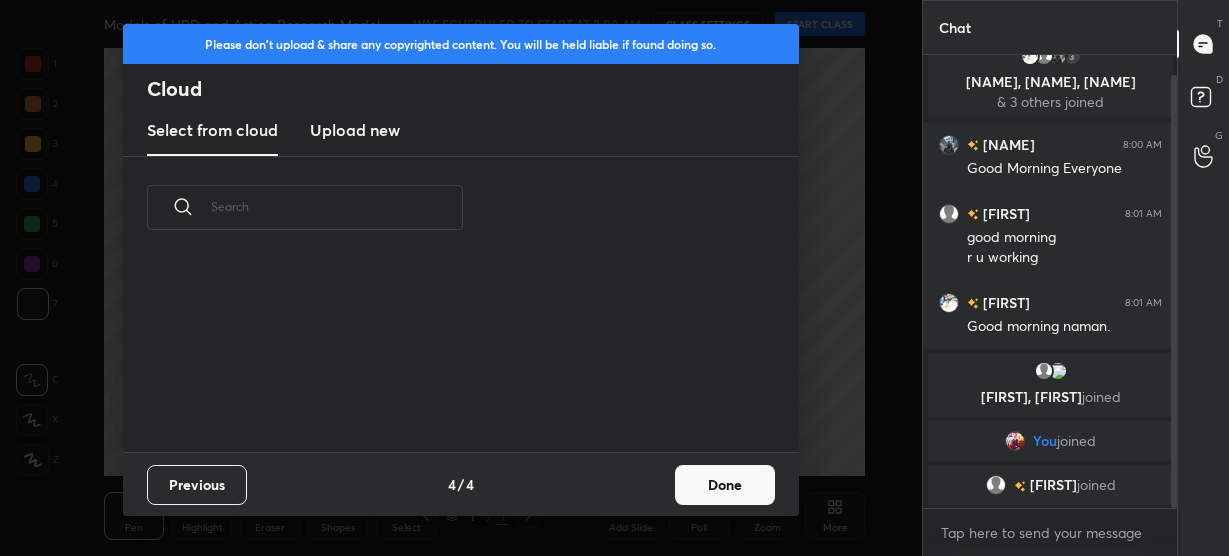 scroll, scrollTop: 7, scrollLeft: 10, axis: both 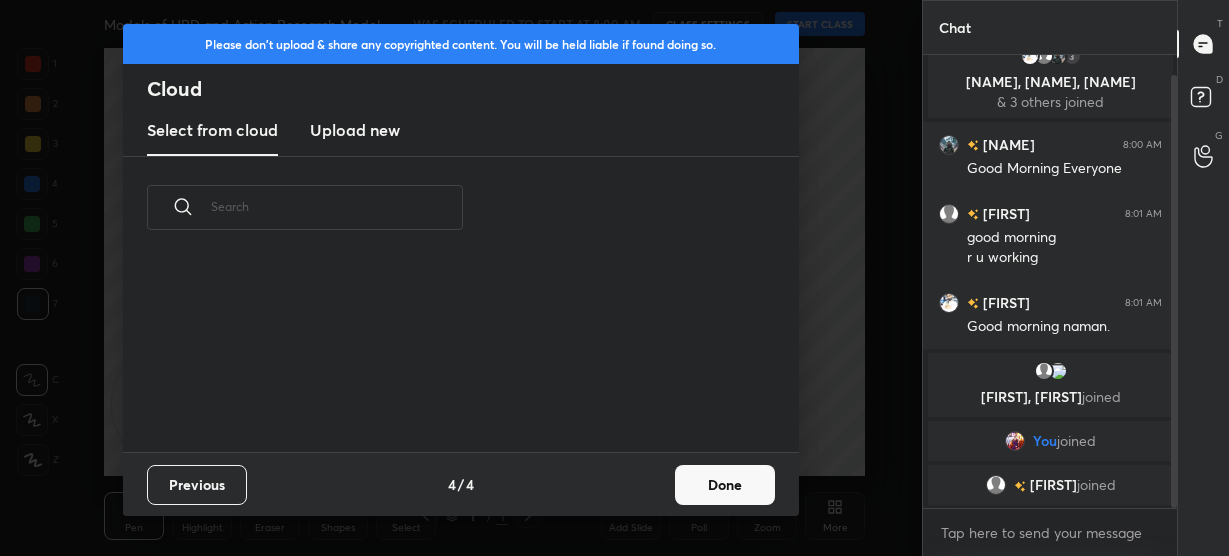 click on "Done" at bounding box center [725, 485] 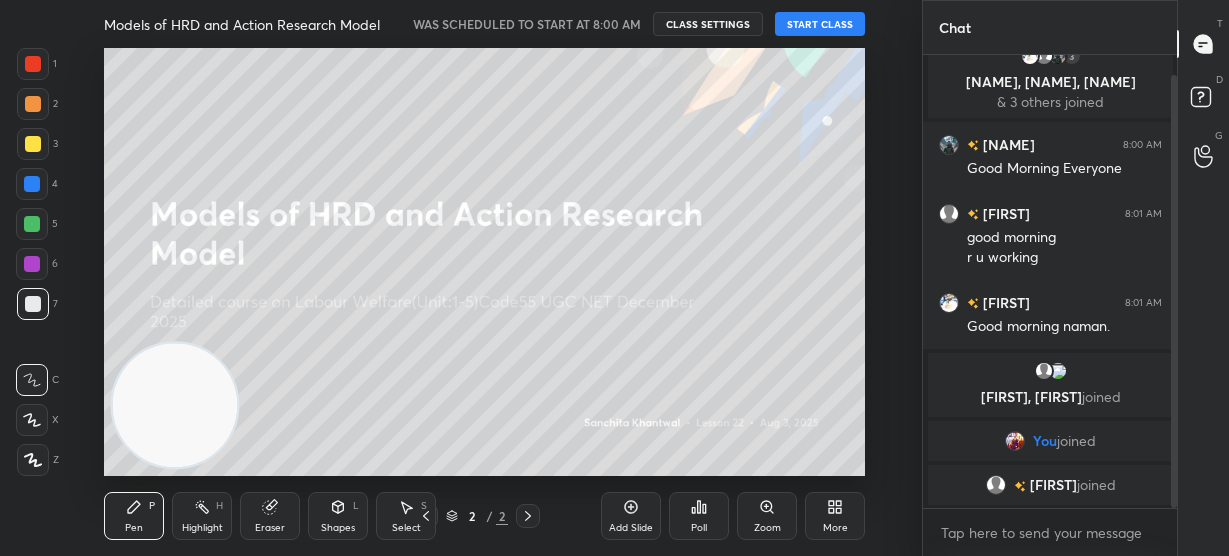 click on "START CLASS" at bounding box center [820, 24] 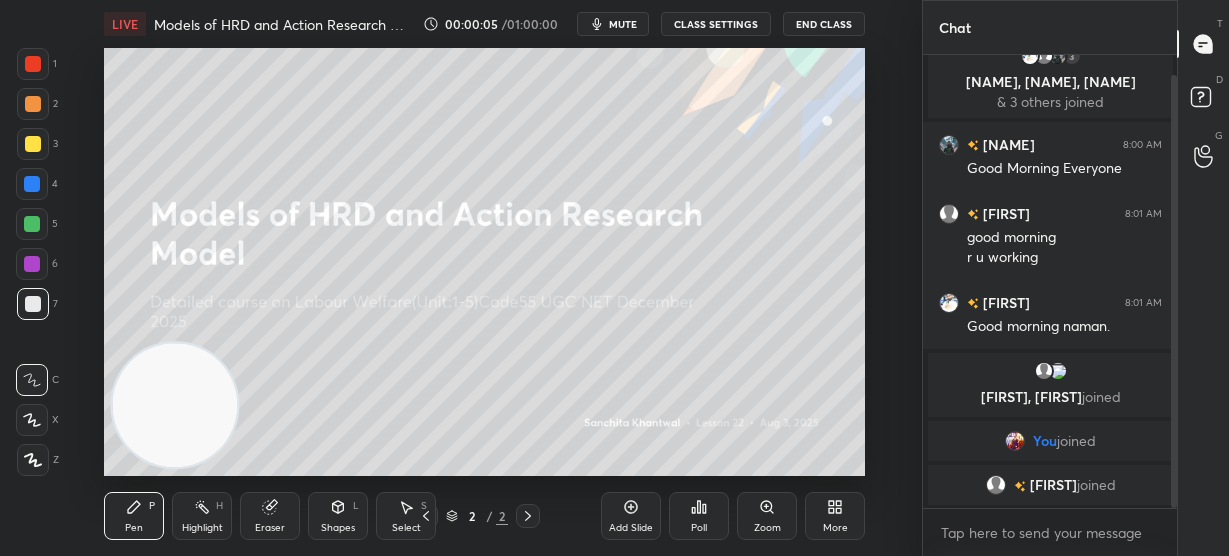 click on "More" at bounding box center (835, 516) 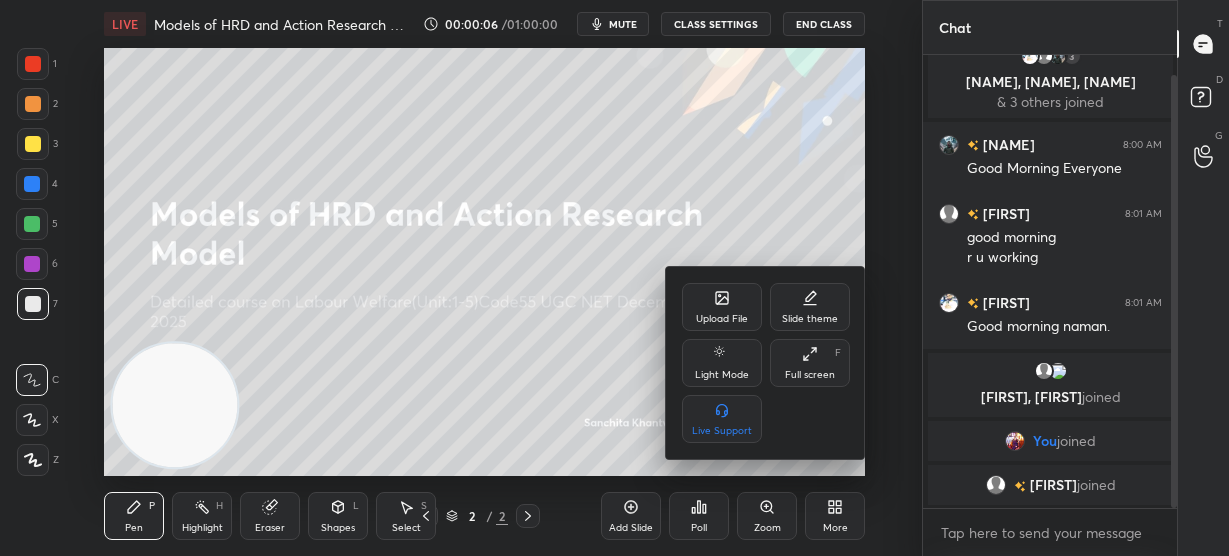 scroll, scrollTop: 108, scrollLeft: 0, axis: vertical 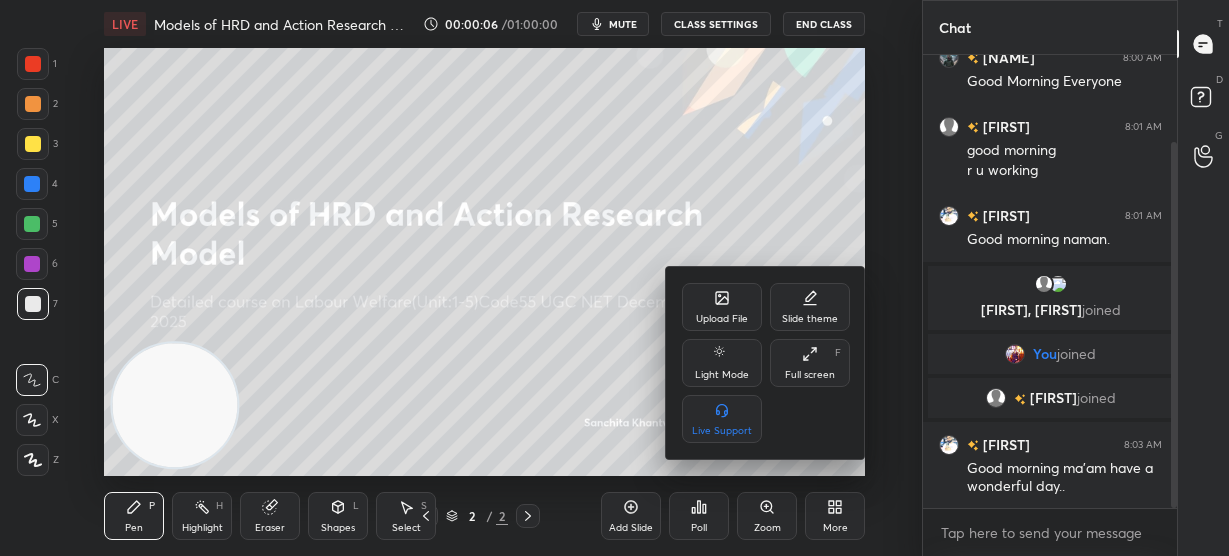 click on "Upload File" at bounding box center (722, 319) 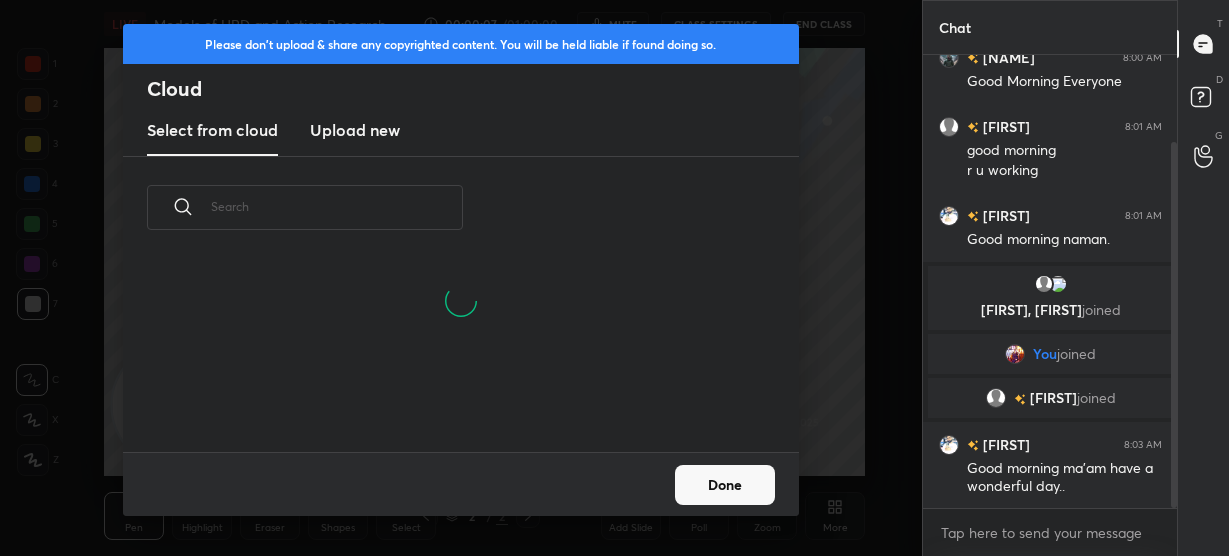 scroll, scrollTop: 7, scrollLeft: 10, axis: both 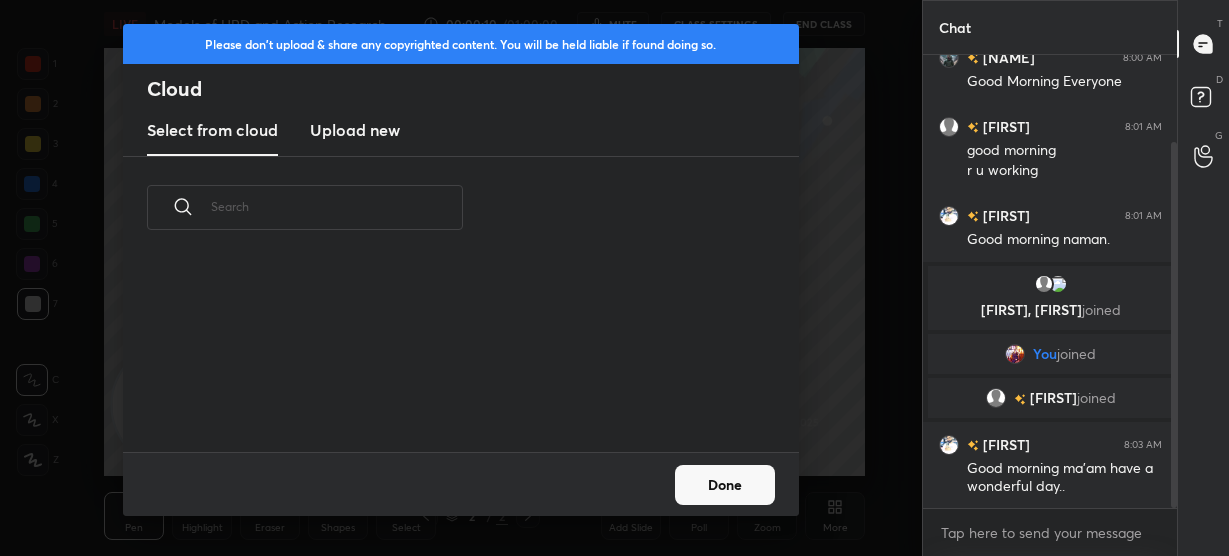 click on "Upload new" at bounding box center [355, 130] 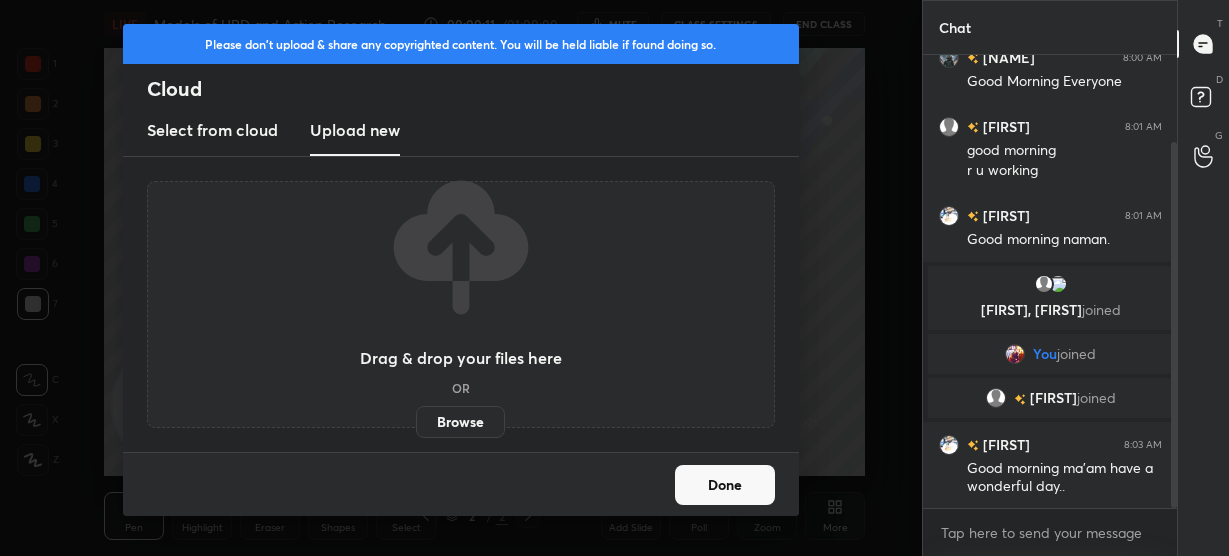 click on "Browse" at bounding box center [460, 422] 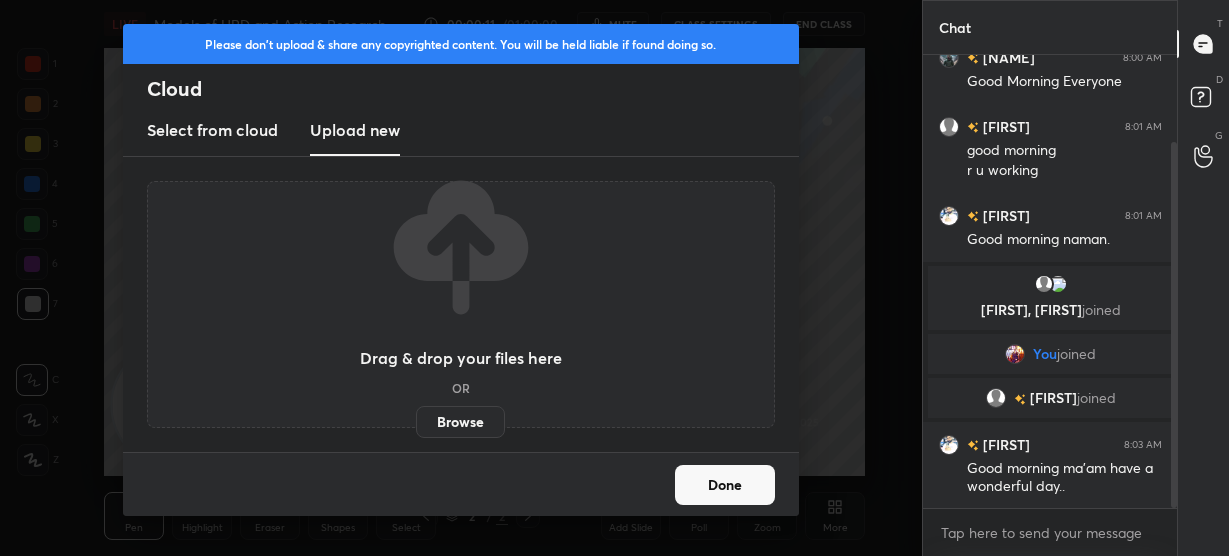 click on "Browse" at bounding box center (416, 422) 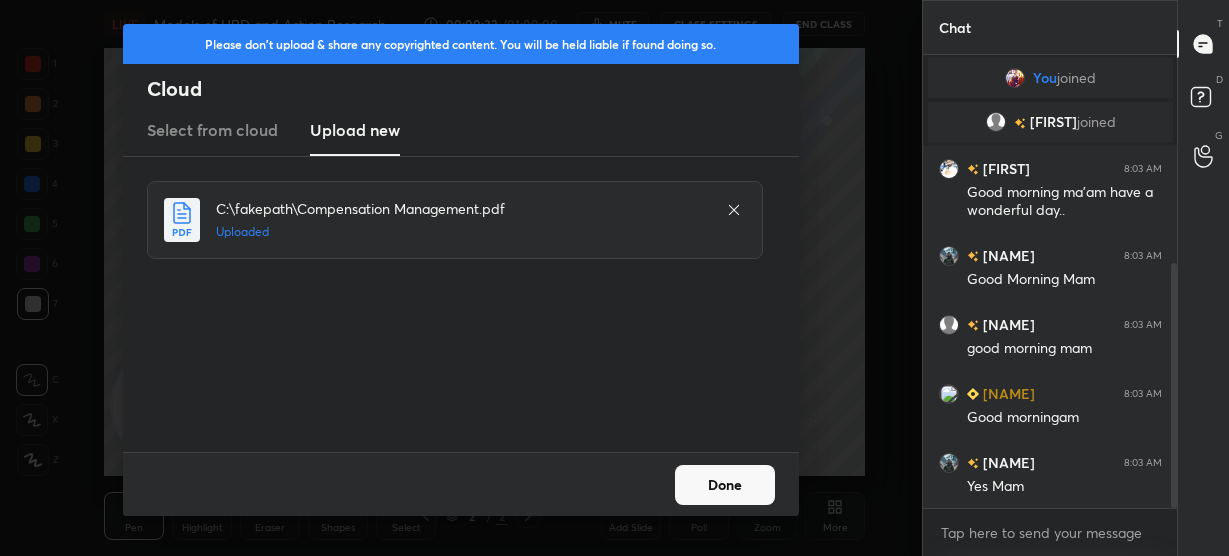 click on "Done" at bounding box center (725, 485) 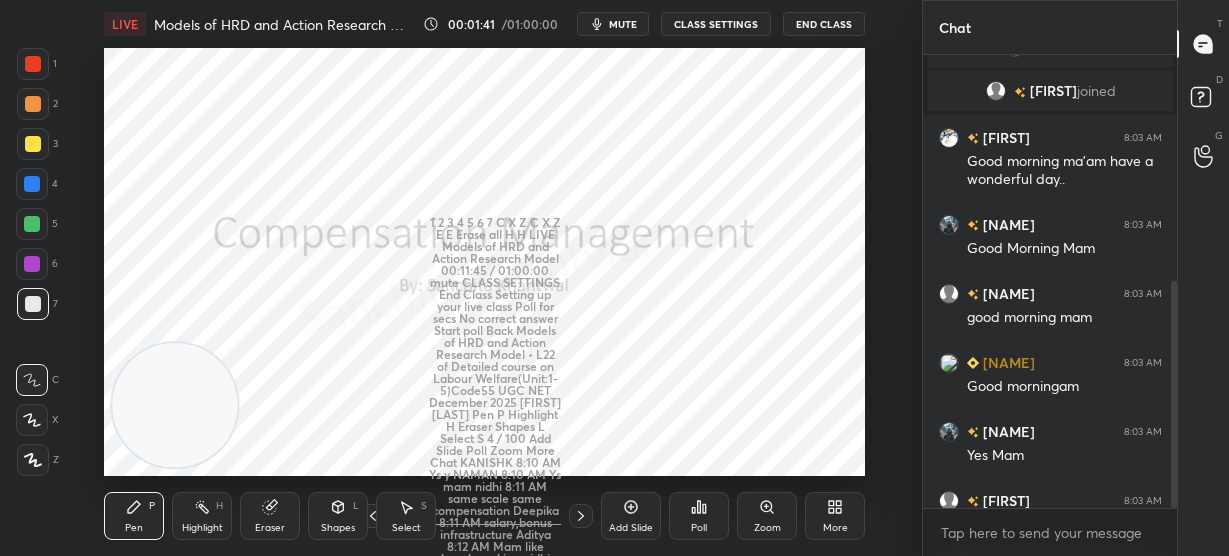 scroll, scrollTop: 453, scrollLeft: 0, axis: vertical 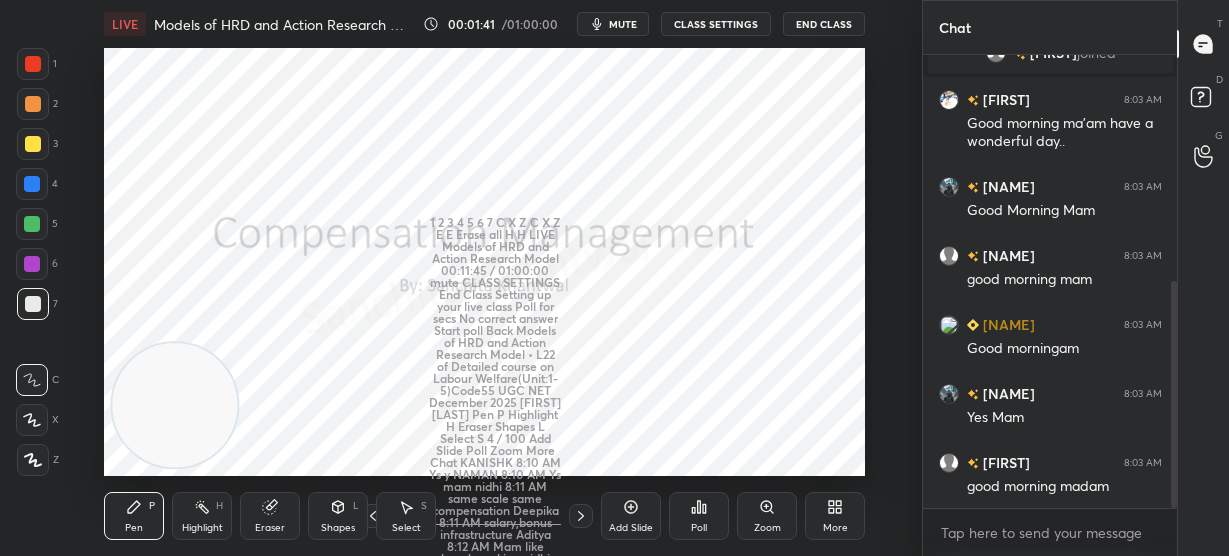 drag, startPoint x: 1175, startPoint y: 354, endPoint x: 1183, endPoint y: 476, distance: 122.26202 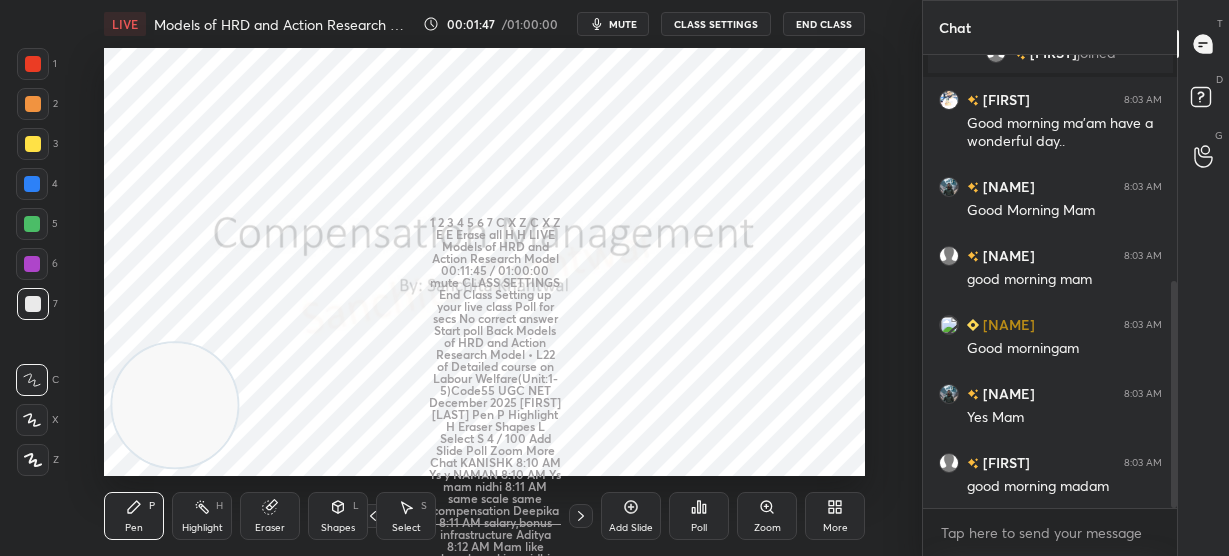 click on "3 / 100" at bounding box center (477, 516) 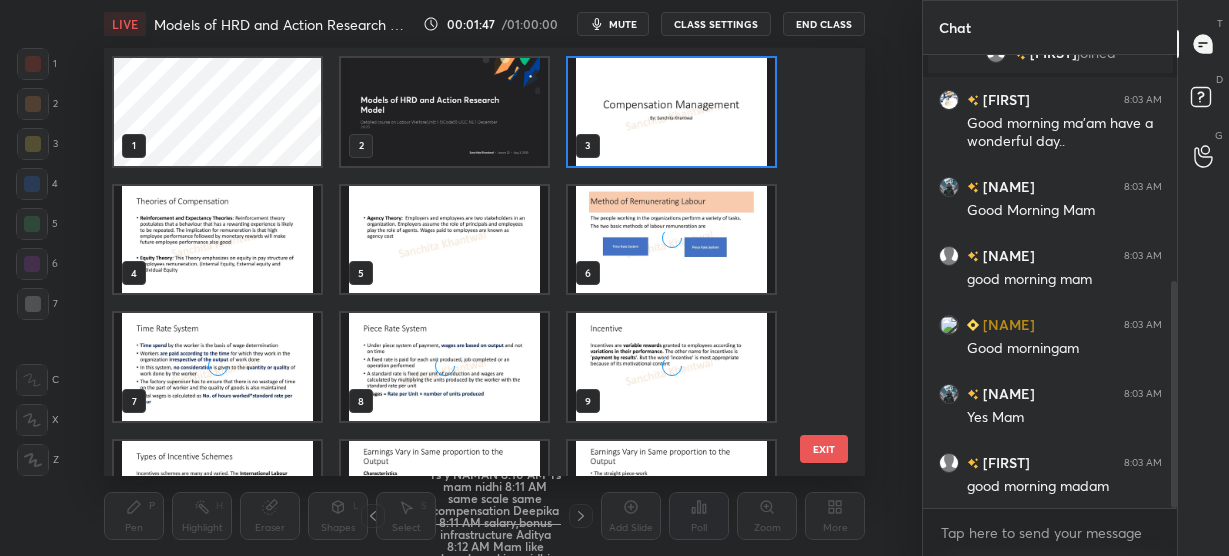scroll, scrollTop: 6, scrollLeft: 10, axis: both 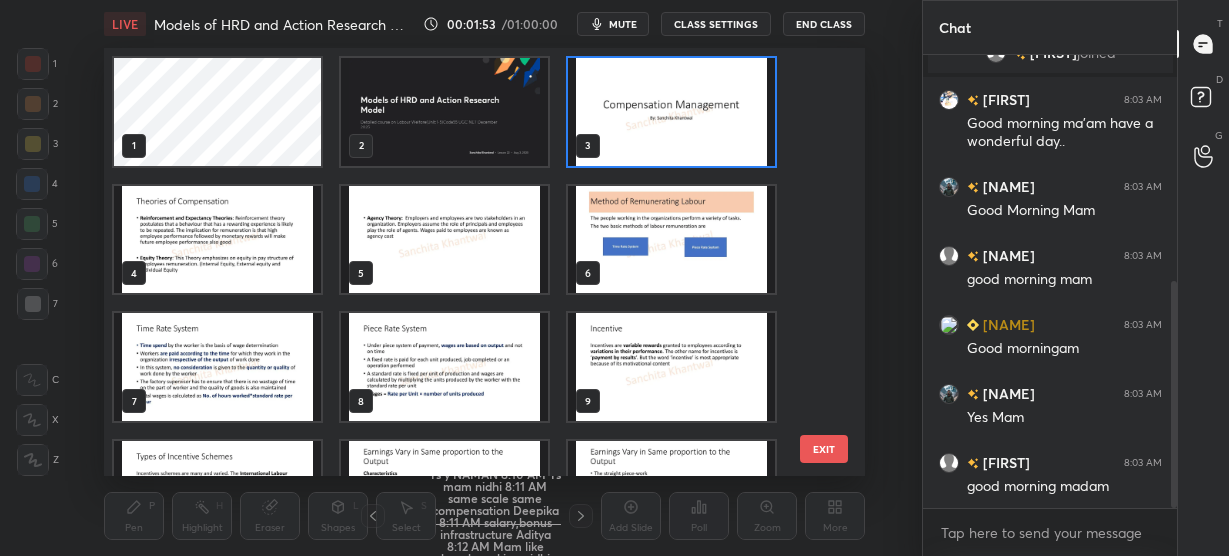click at bounding box center [671, 112] 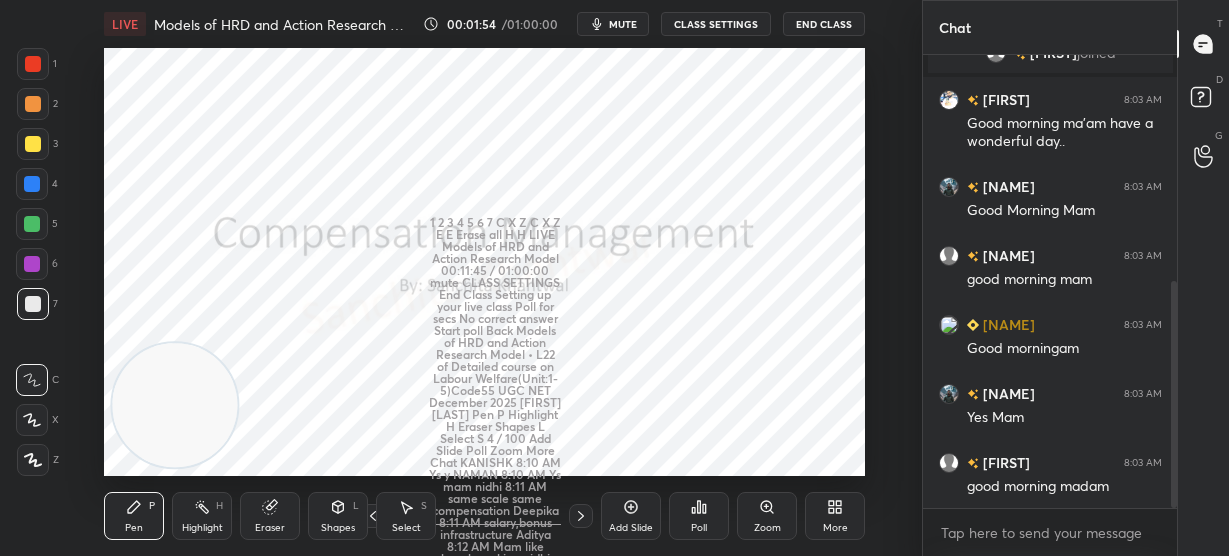 scroll, scrollTop: 558, scrollLeft: 0, axis: vertical 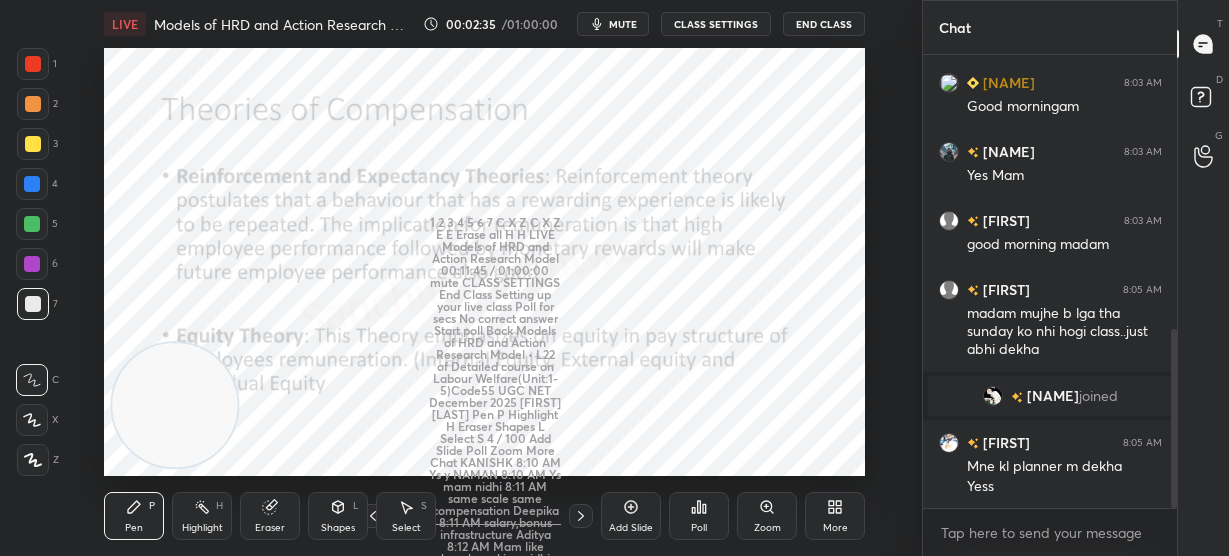 click at bounding box center (175, 405) 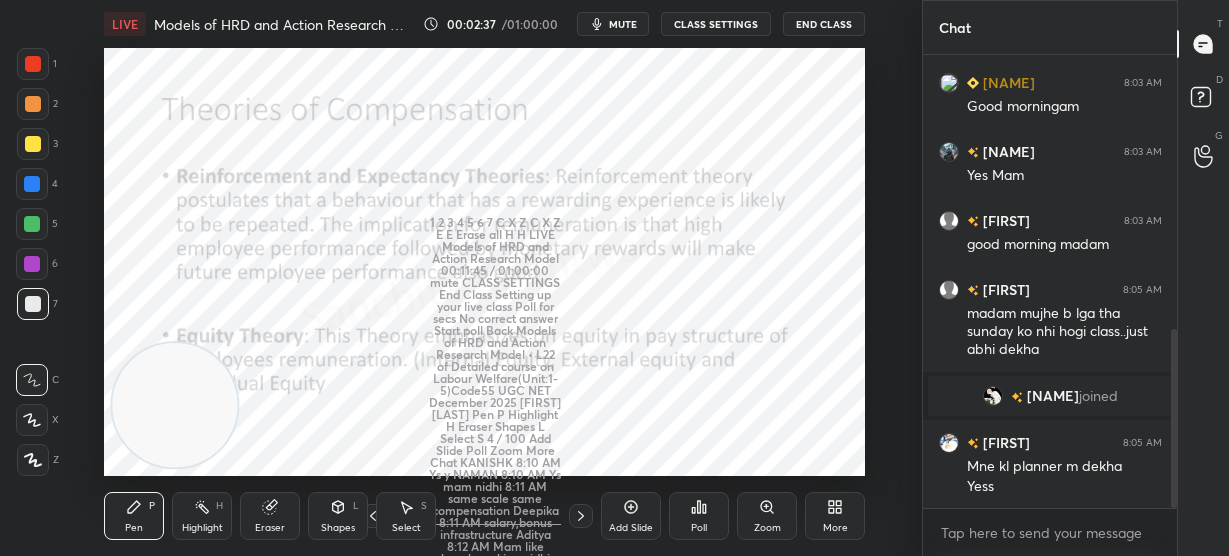 click at bounding box center [175, 405] 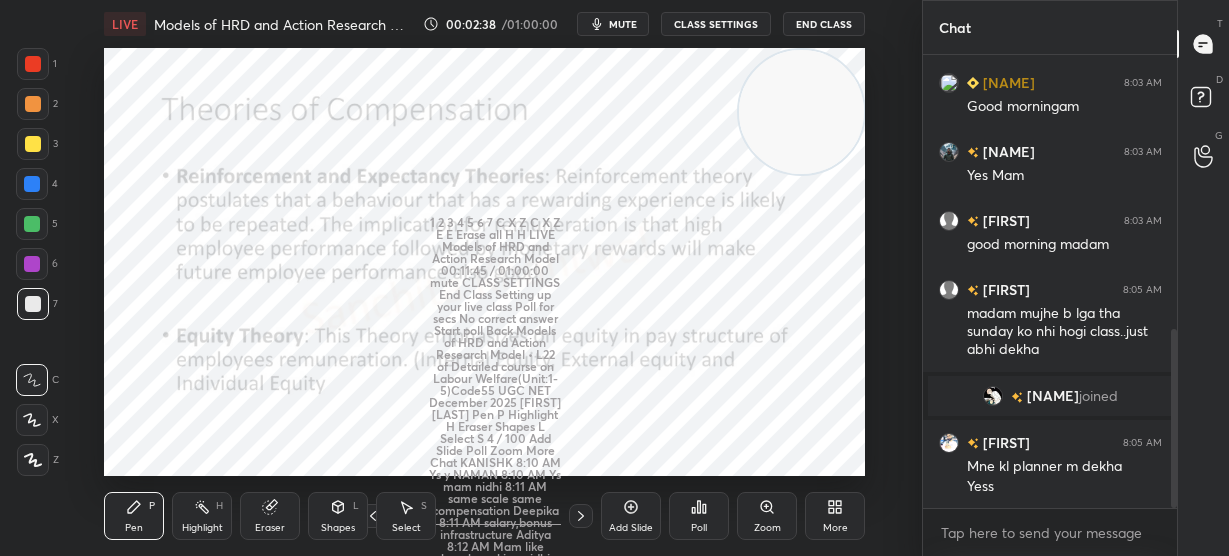 drag, startPoint x: 182, startPoint y: 420, endPoint x: 830, endPoint y: 85, distance: 729.47174 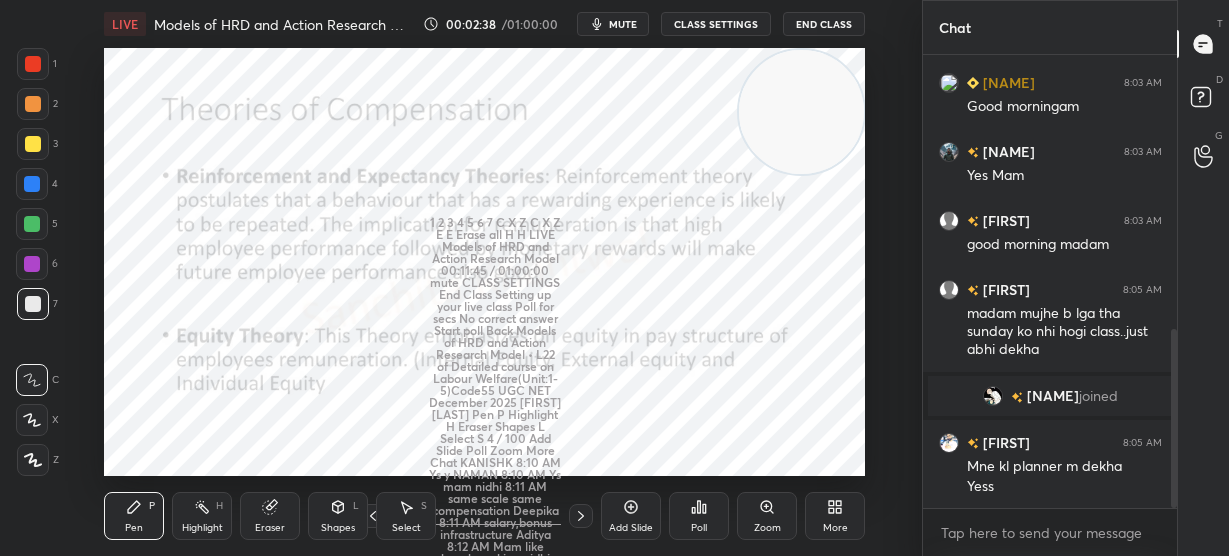 click at bounding box center [801, 112] 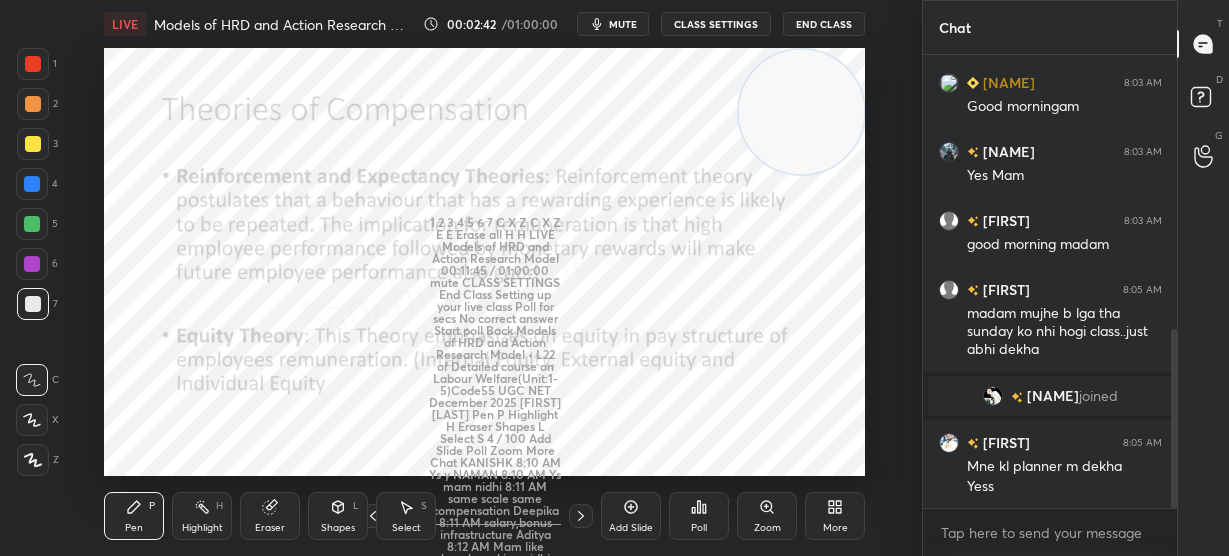 click at bounding box center (33, 64) 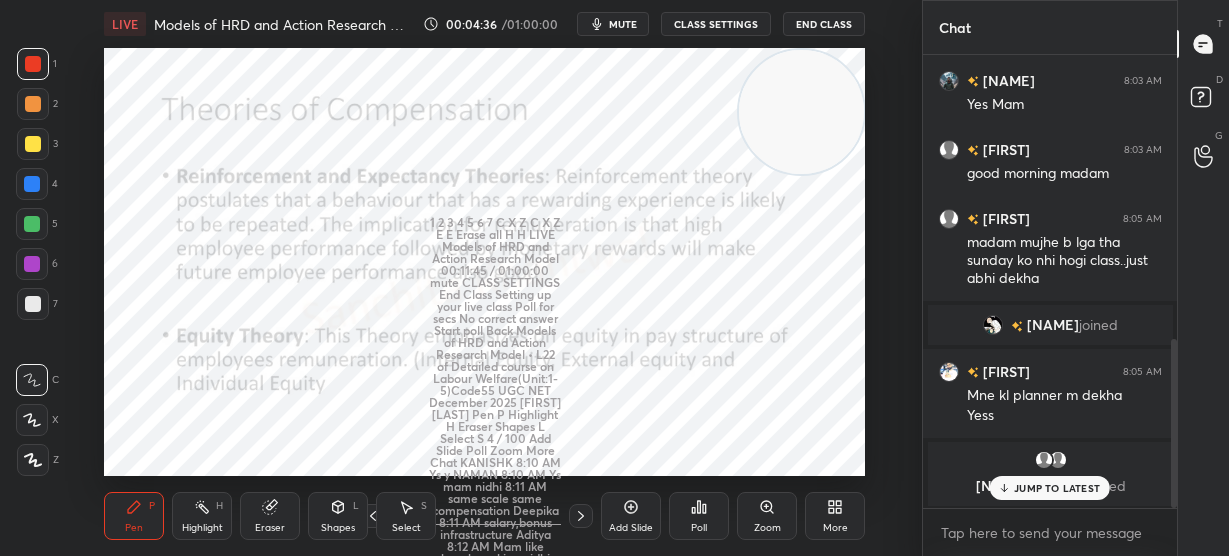 scroll, scrollTop: 835, scrollLeft: 0, axis: vertical 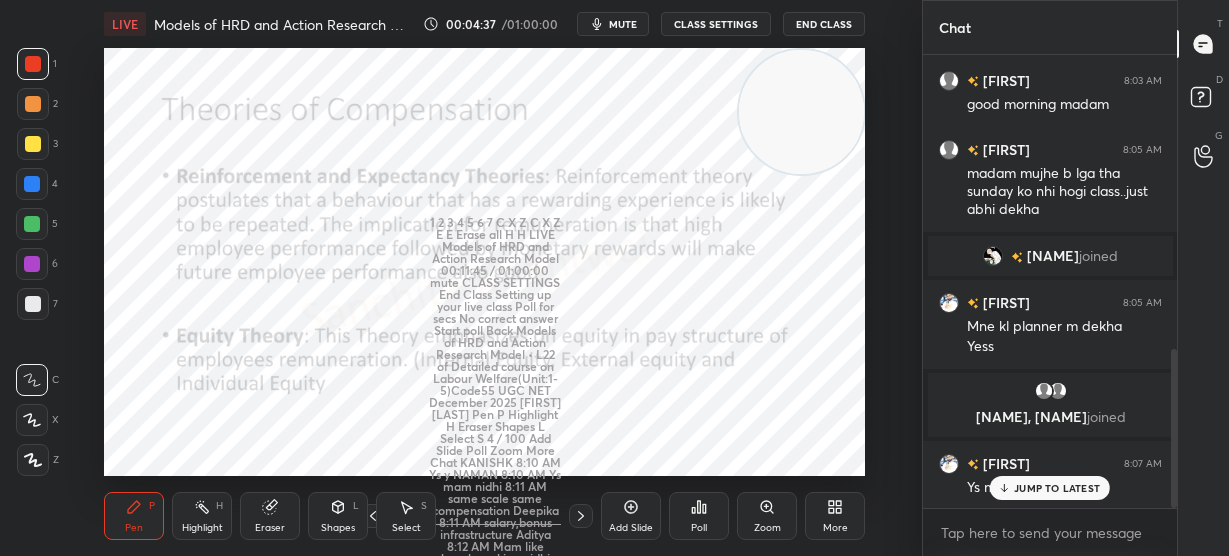 click on "JUMP TO LATEST" at bounding box center (1057, 488) 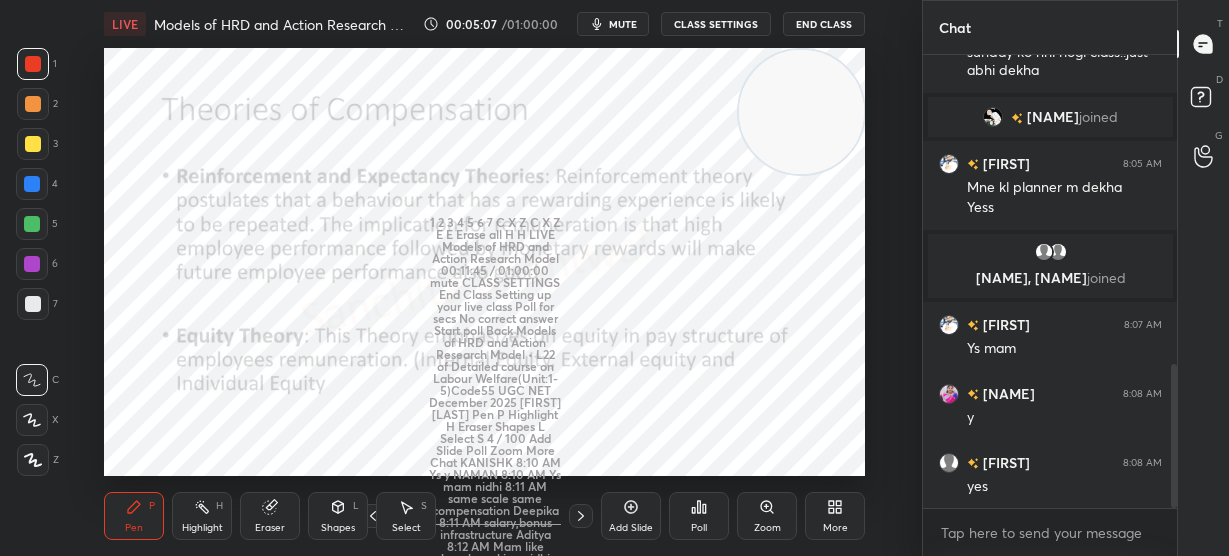 scroll, scrollTop: 1022, scrollLeft: 0, axis: vertical 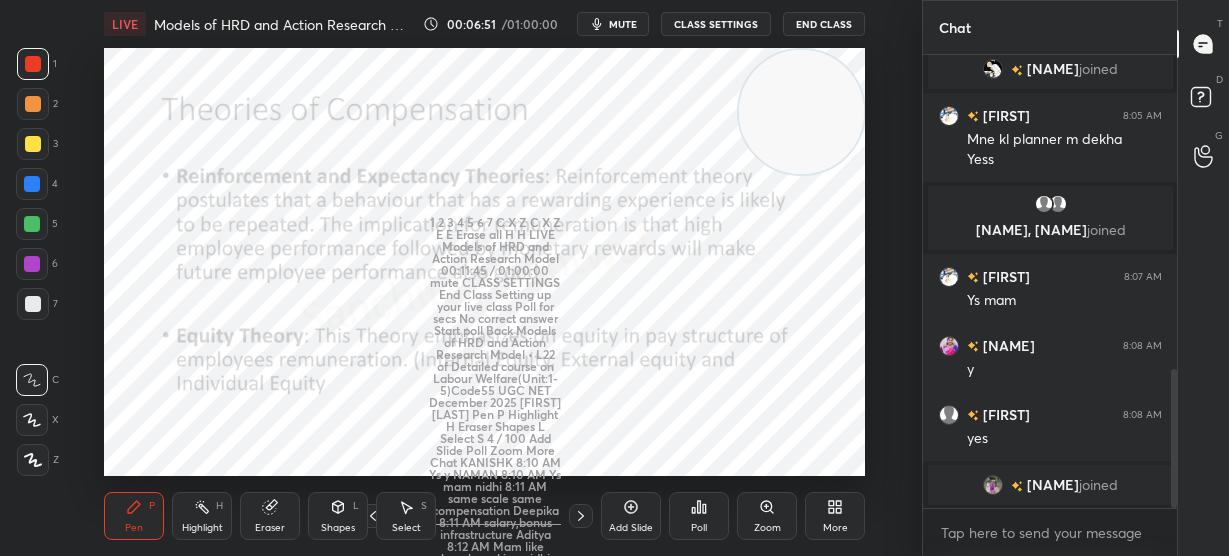 click 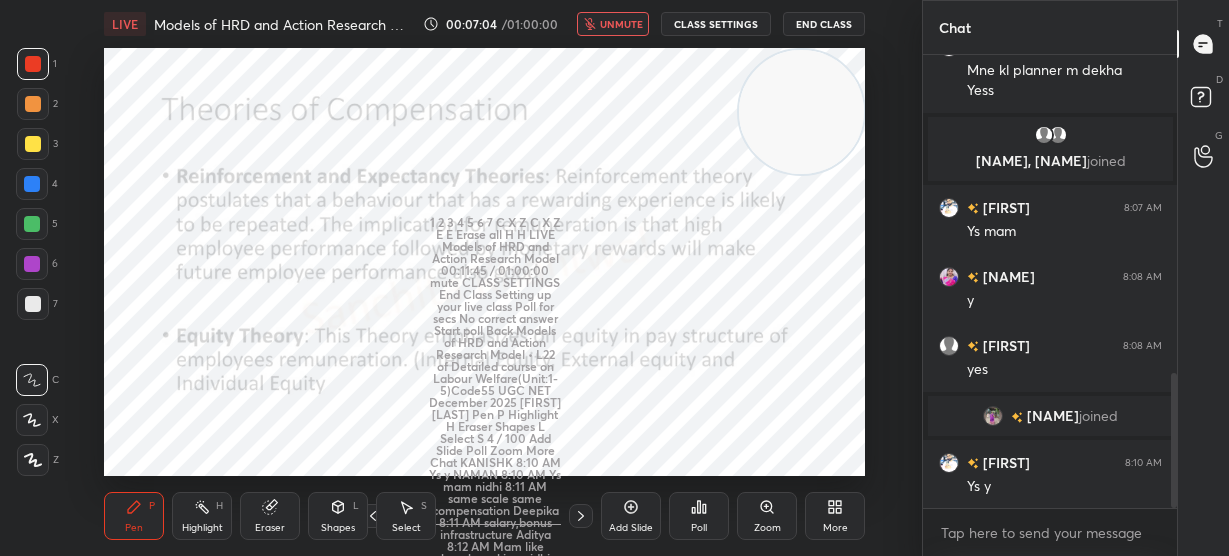scroll, scrollTop: 1064, scrollLeft: 0, axis: vertical 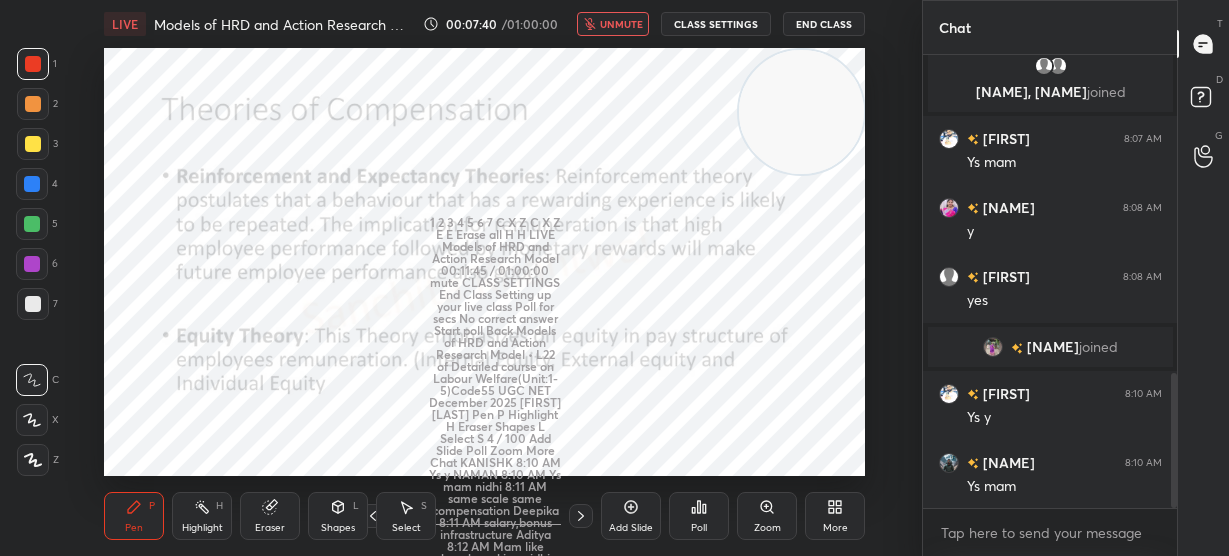 click on "unmute" at bounding box center [621, 24] 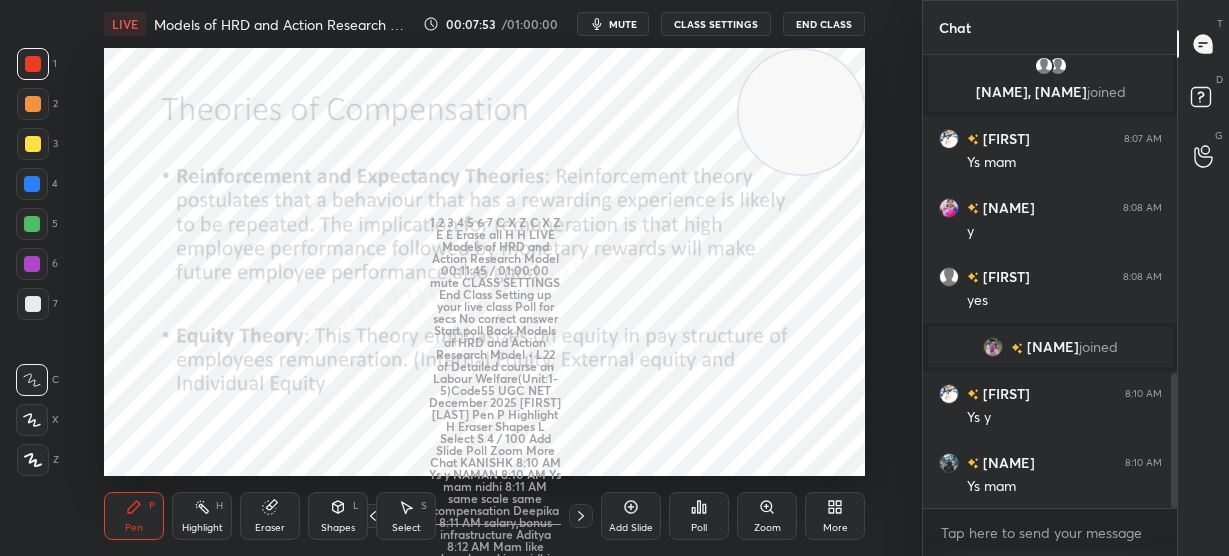 click on "LIVE Models of HRD and Action Research Model 00:07:53 /  01:00:00 mute CLASS SETTINGS End Class Setting up your live class Poll for   secs No correct answer Start poll Back Models of HRD and Action Research Model • L22 of Detailed course on Labour Welfare(Unit:1-5)Code55 UGC NET December 2025 Sanchita Khantwal Pen P Highlight H Eraser Shapes L Select S 4 / 100 Add Slide Poll Zoom More" at bounding box center [485, 278] 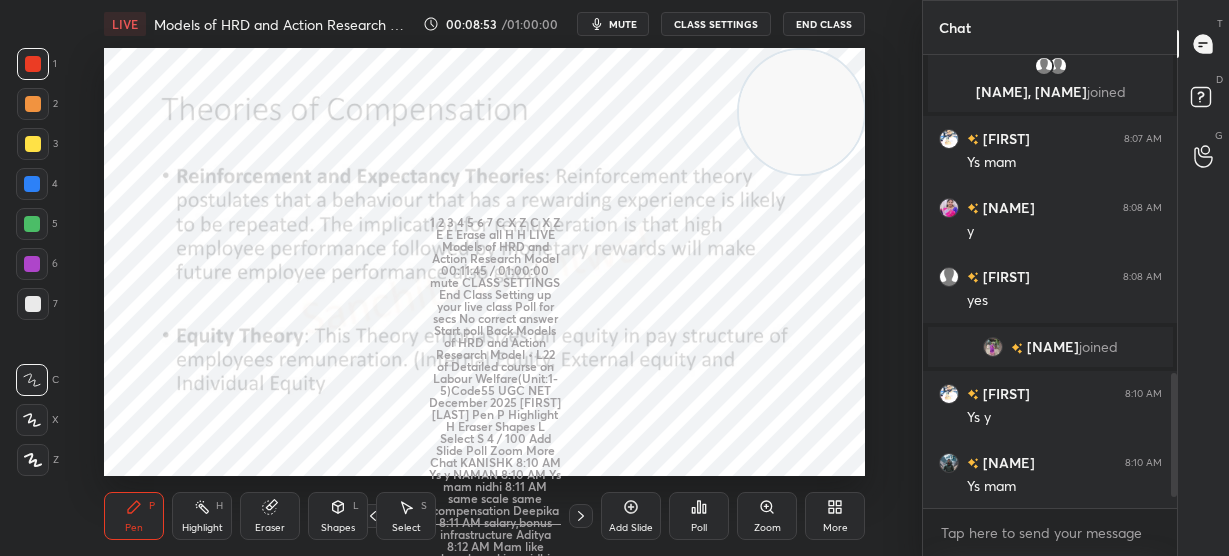 scroll, scrollTop: 1219, scrollLeft: 0, axis: vertical 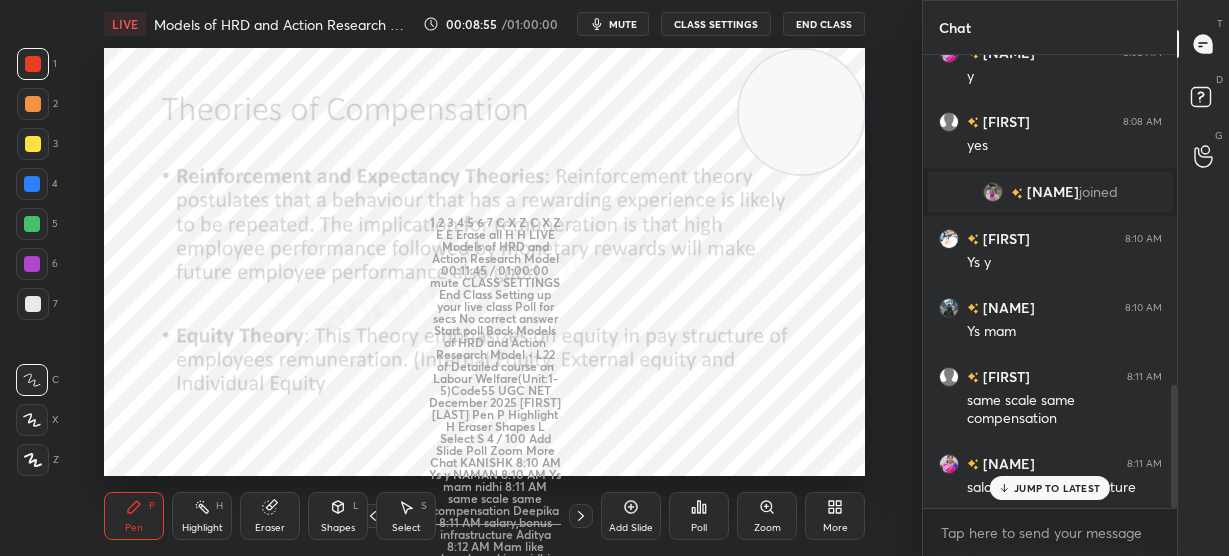 click on "JUMP TO LATEST" at bounding box center (1057, 488) 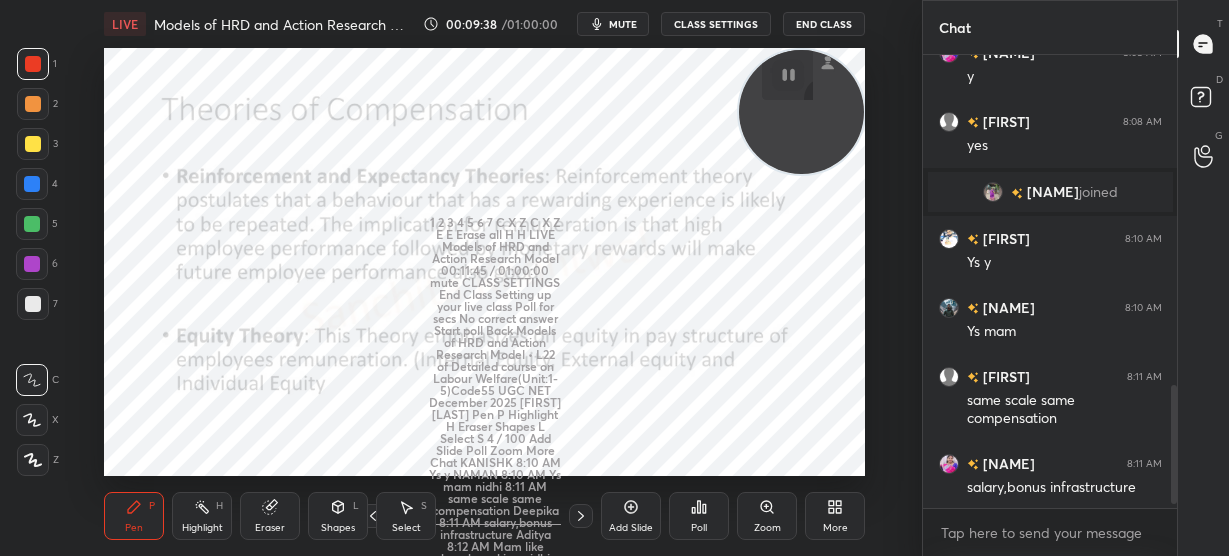scroll, scrollTop: 1288, scrollLeft: 0, axis: vertical 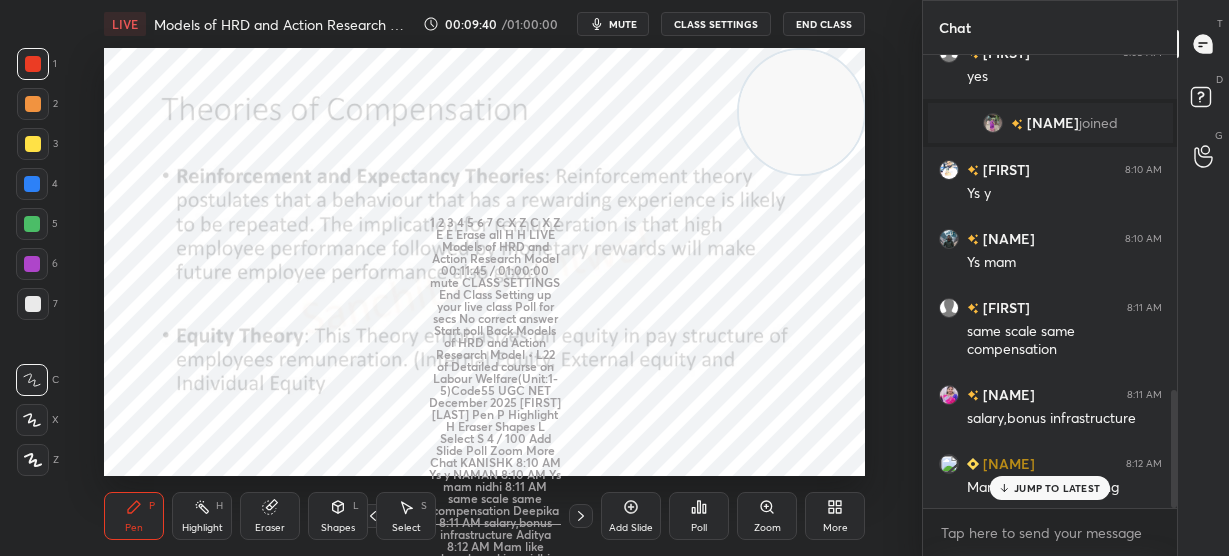 click on "JUMP TO LATEST" at bounding box center (1057, 488) 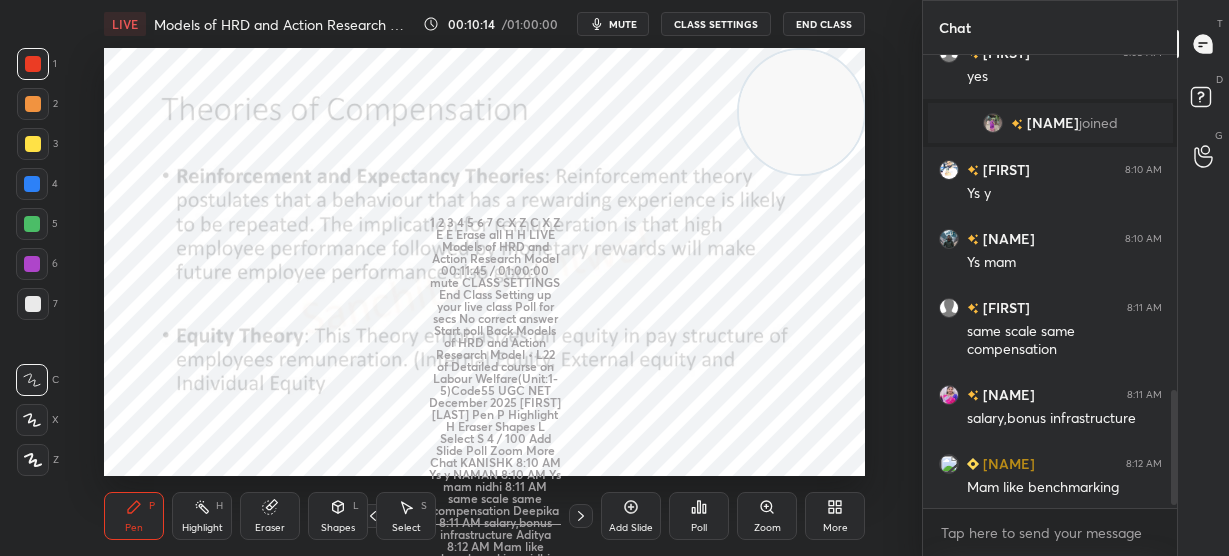 scroll, scrollTop: 1393, scrollLeft: 0, axis: vertical 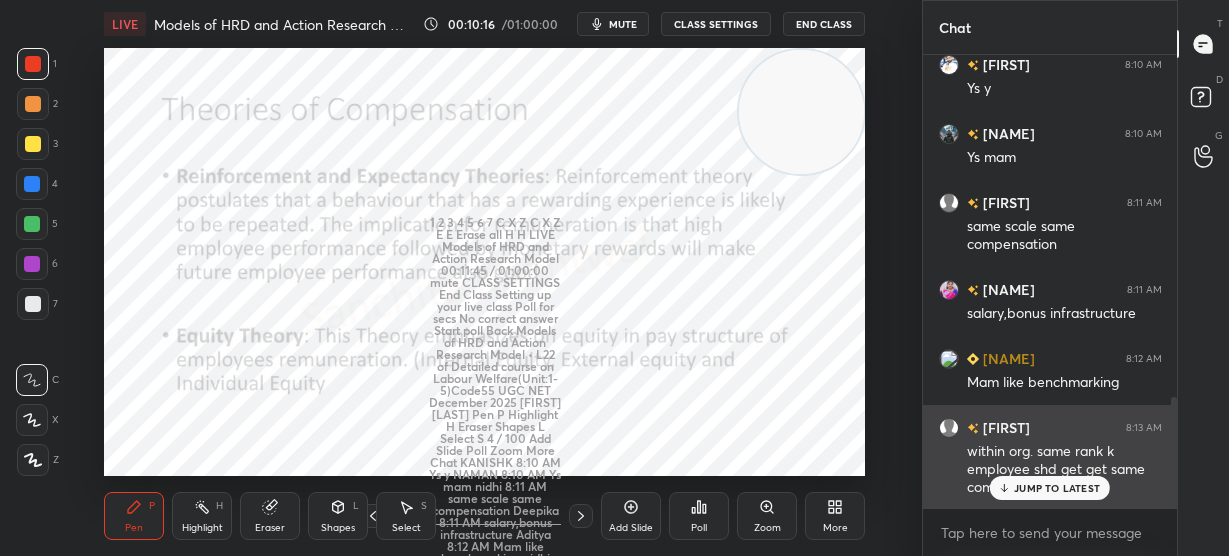 click on "[NAME] [TIME] within org. same rank k employee shd get get same compensation" at bounding box center (1050, 457) 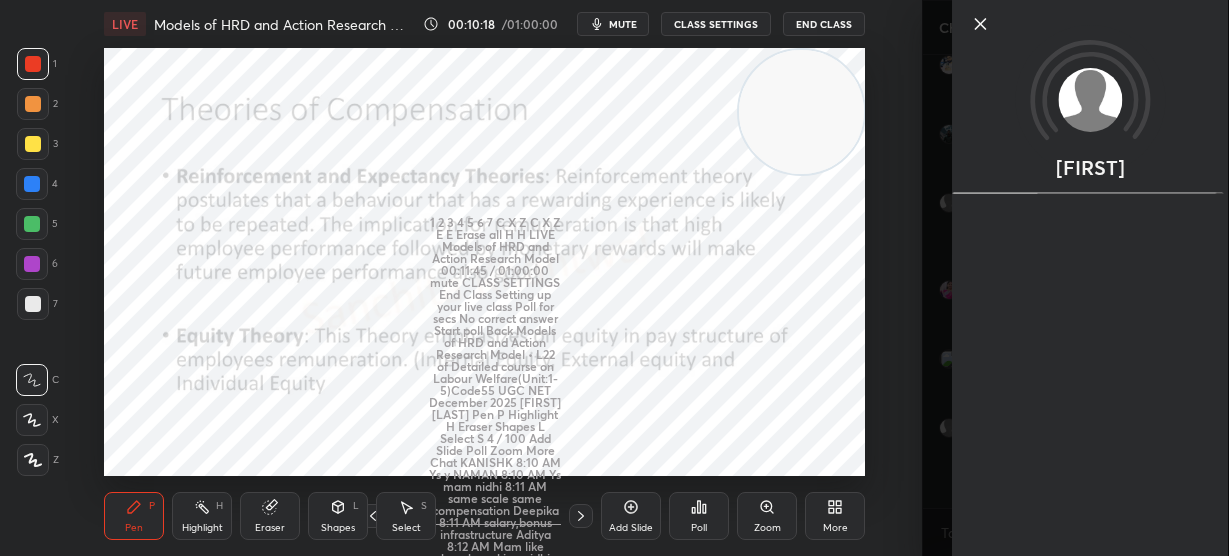 click 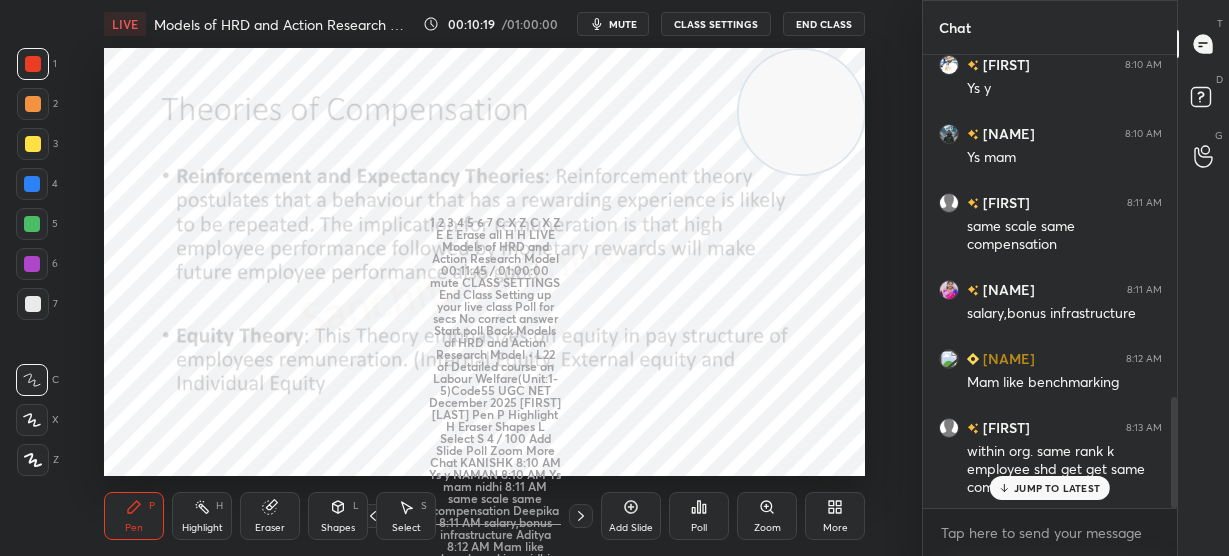click on "JUMP TO LATEST" at bounding box center [1057, 488] 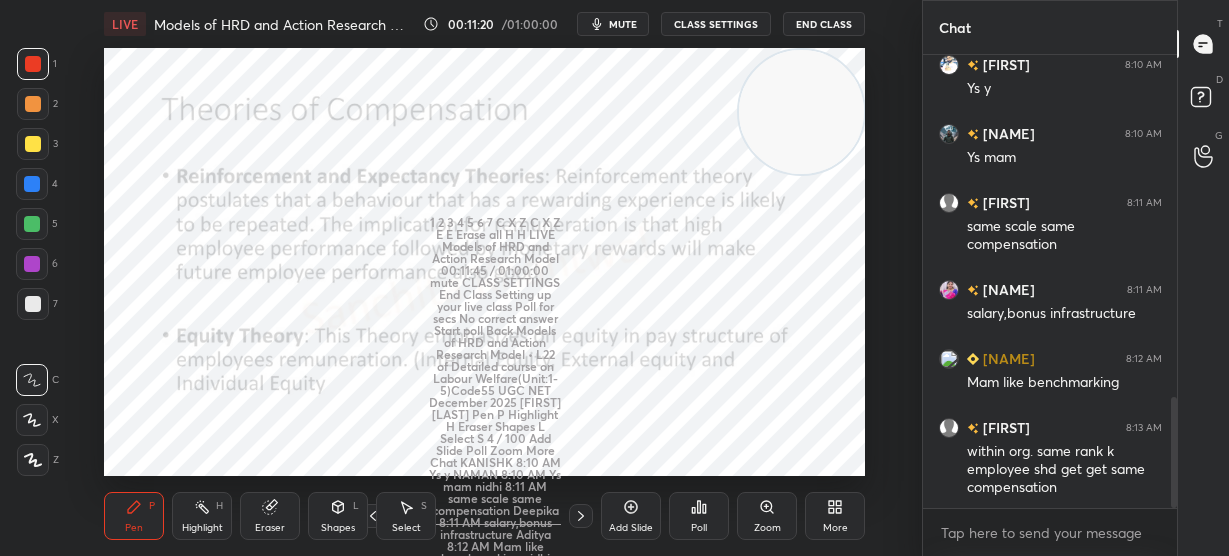 scroll, scrollTop: 1463, scrollLeft: 0, axis: vertical 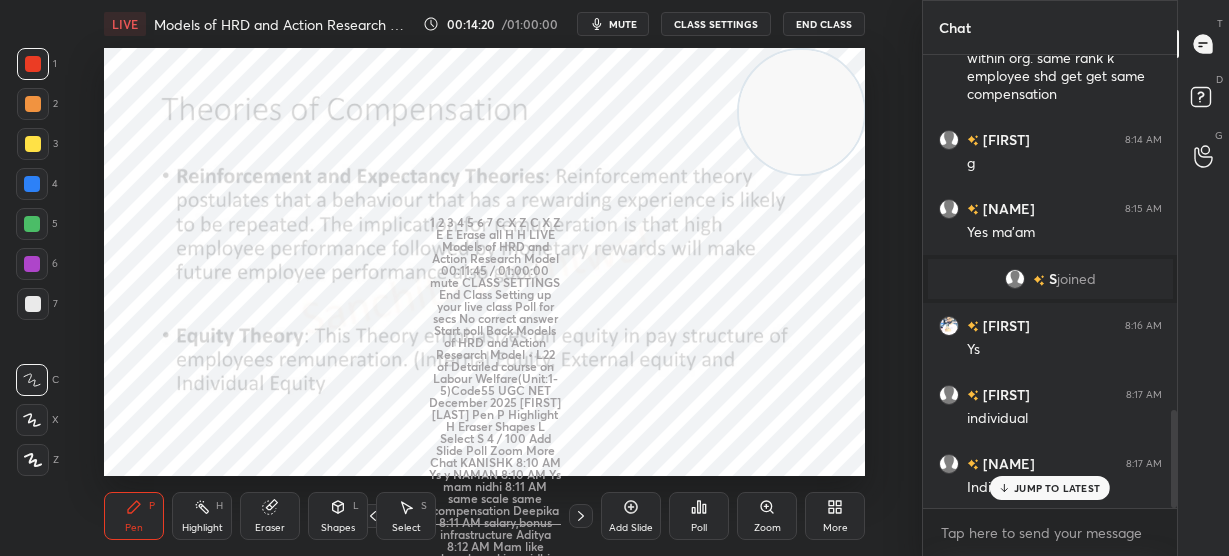 click on "JUMP TO LATEST" at bounding box center [1057, 488] 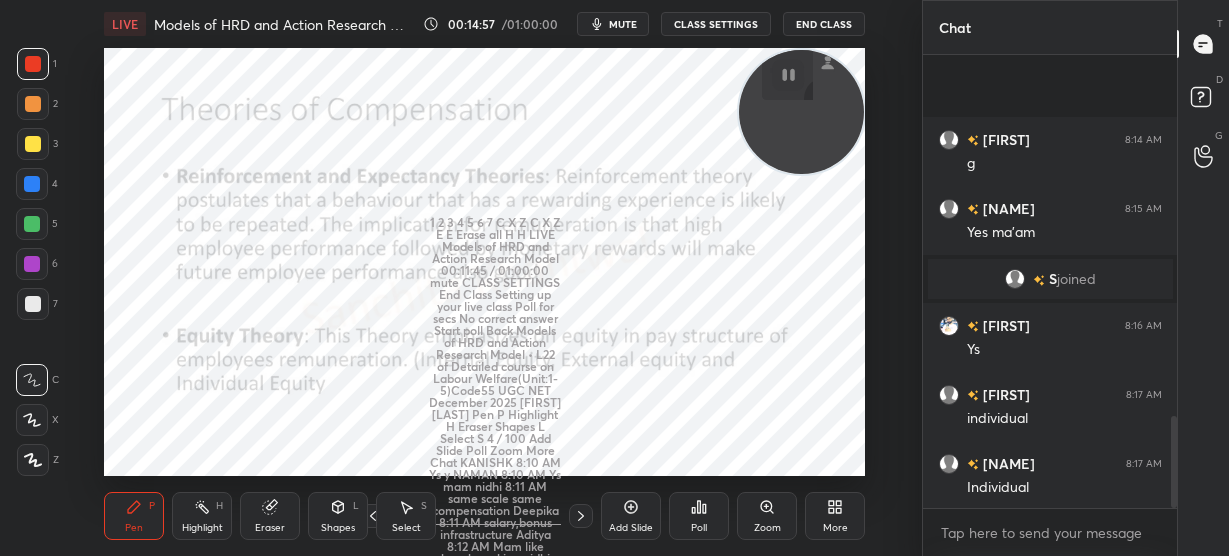 scroll, scrollTop: 1783, scrollLeft: 0, axis: vertical 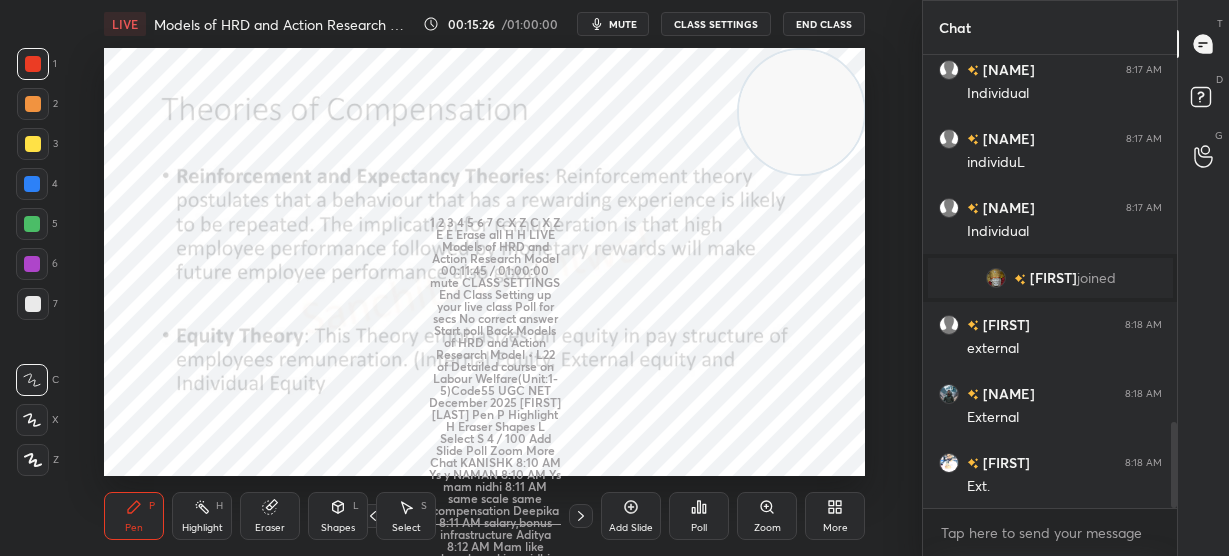 click on "Ext." at bounding box center [1064, 487] 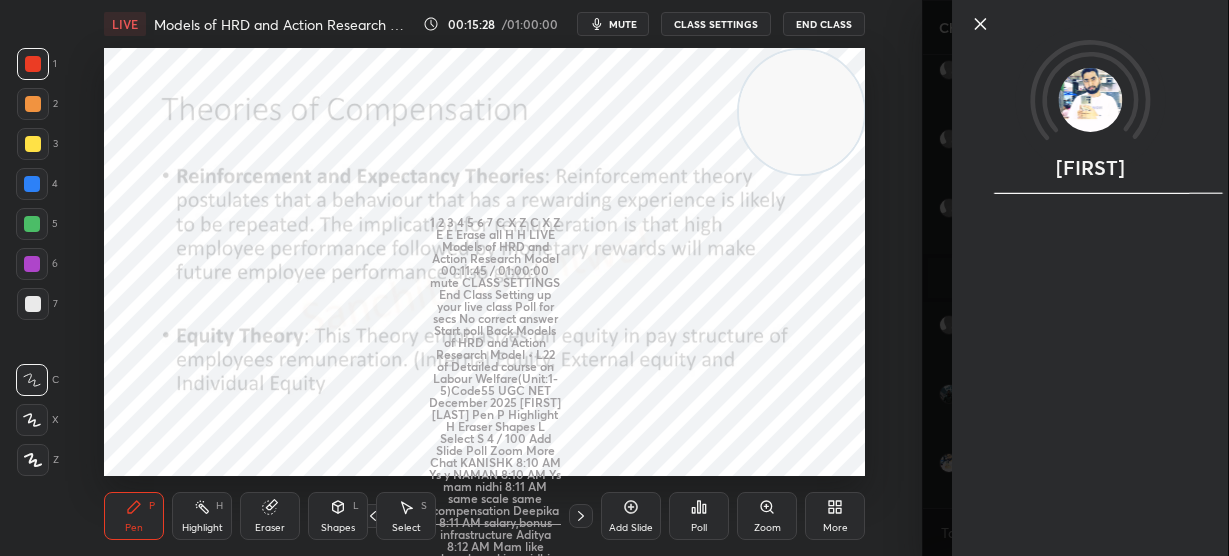click 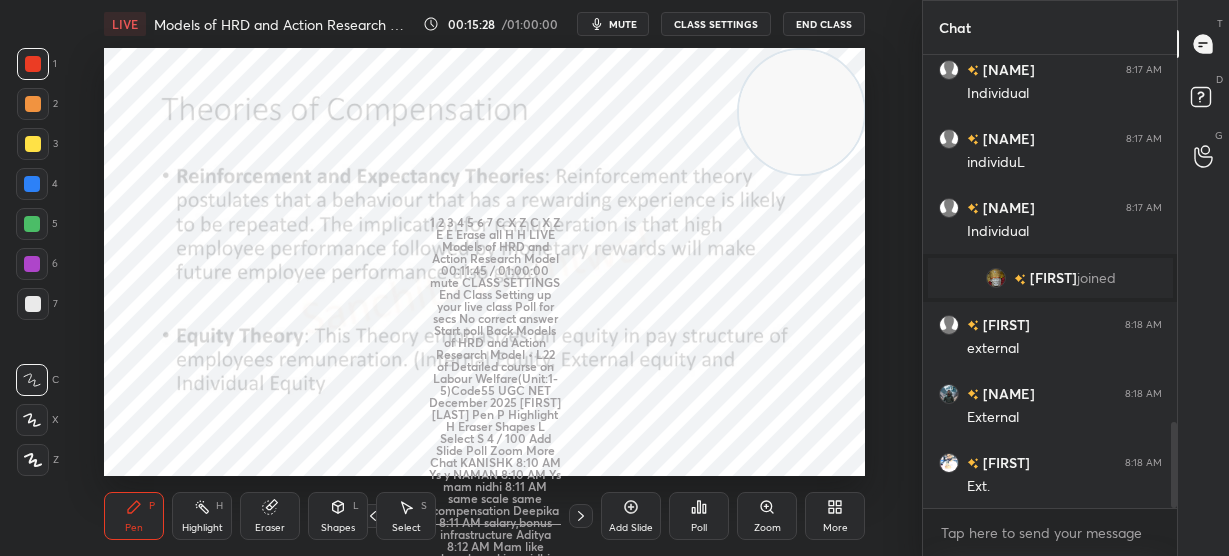 scroll, scrollTop: 1996, scrollLeft: 0, axis: vertical 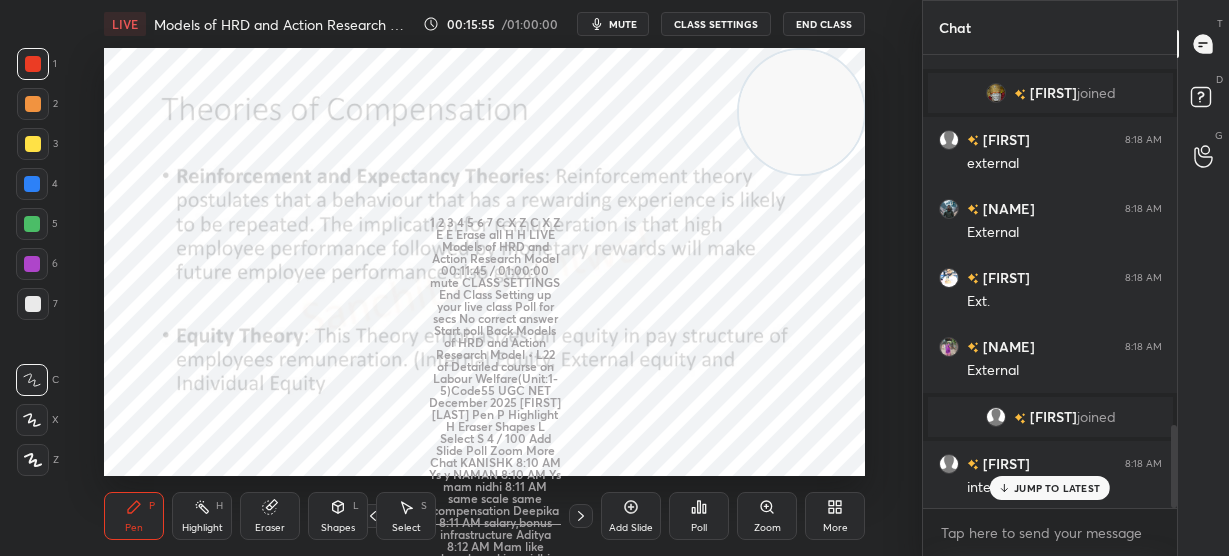 click on "JUMP TO LATEST" at bounding box center (1057, 488) 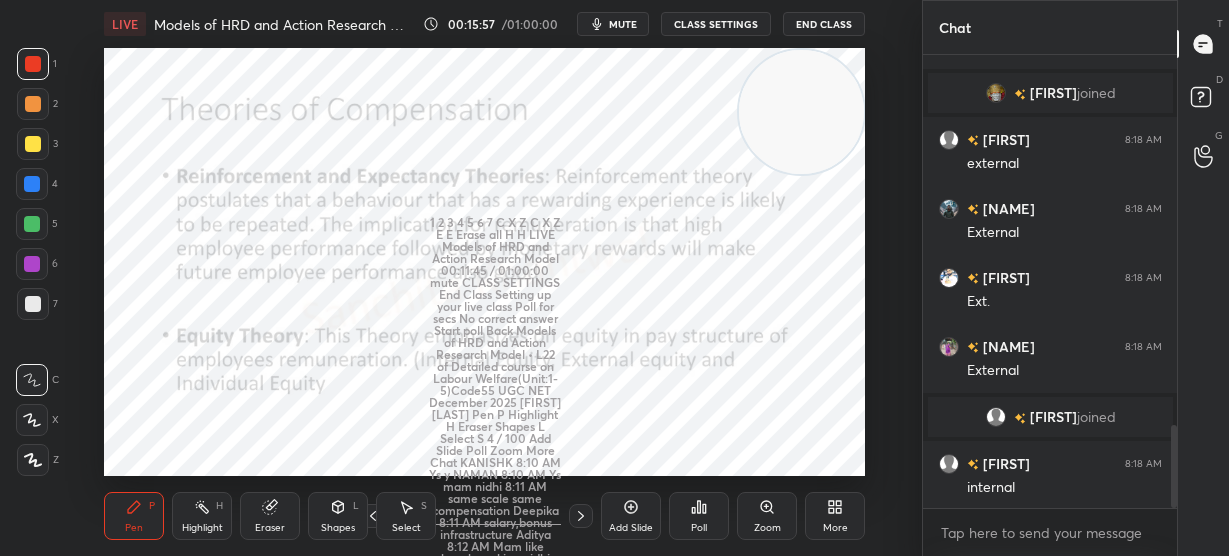 scroll, scrollTop: 2104, scrollLeft: 0, axis: vertical 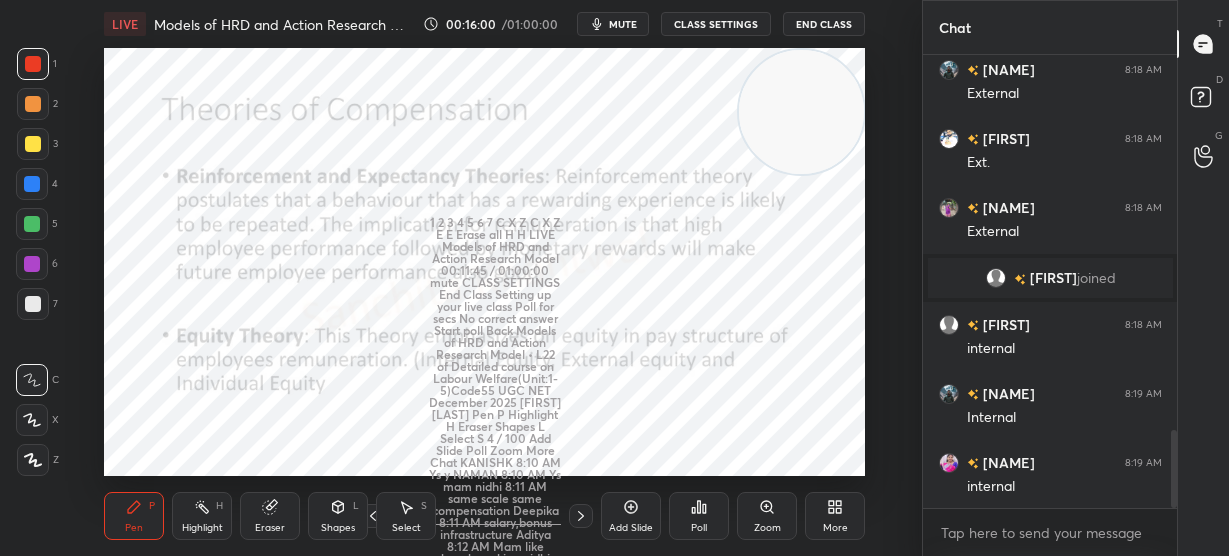 click on "[NAME] [TIME] external [NAME] [TIME] External [NAME] [TIME] Ext. [NAME]  joined [NAME] [TIME] internal [NAME] [TIME] Internal [NAME] [TIME] internal JUMP TO LATEST" at bounding box center (1050, 281) 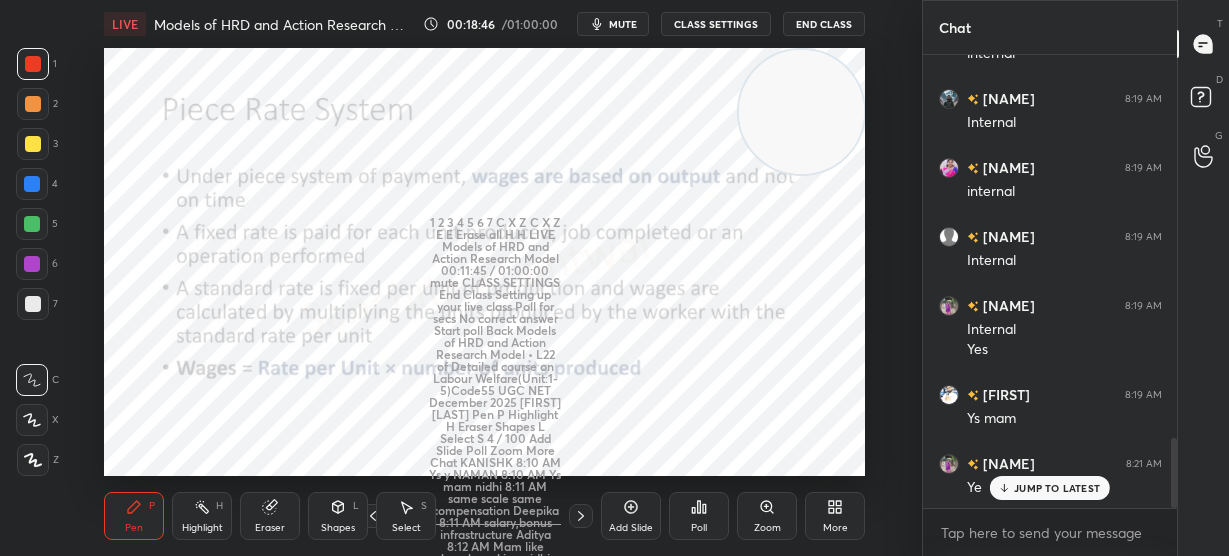 scroll, scrollTop: 2538, scrollLeft: 0, axis: vertical 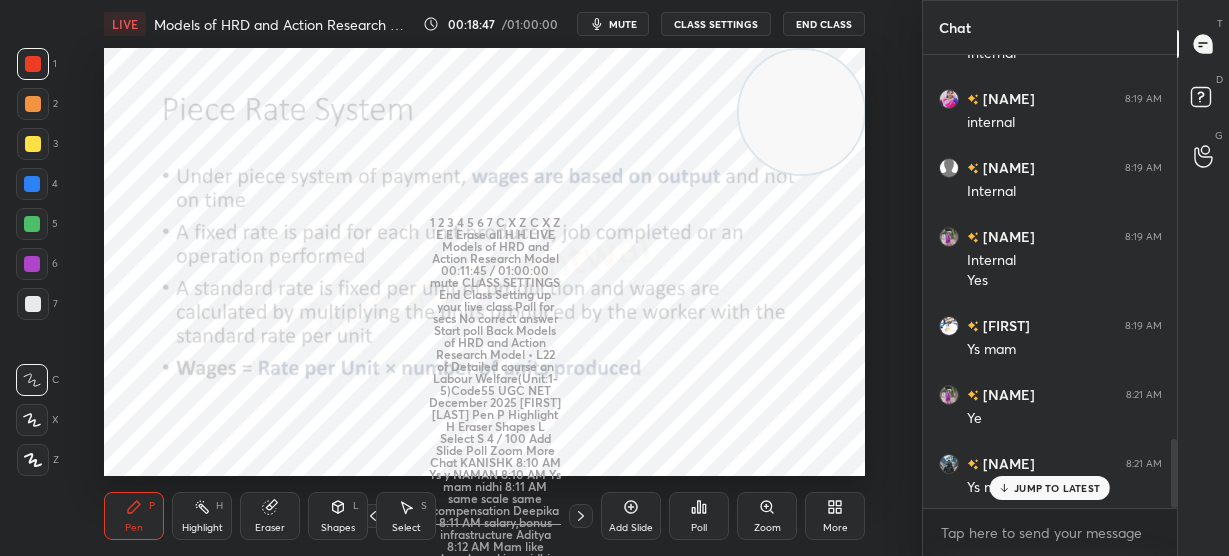 click 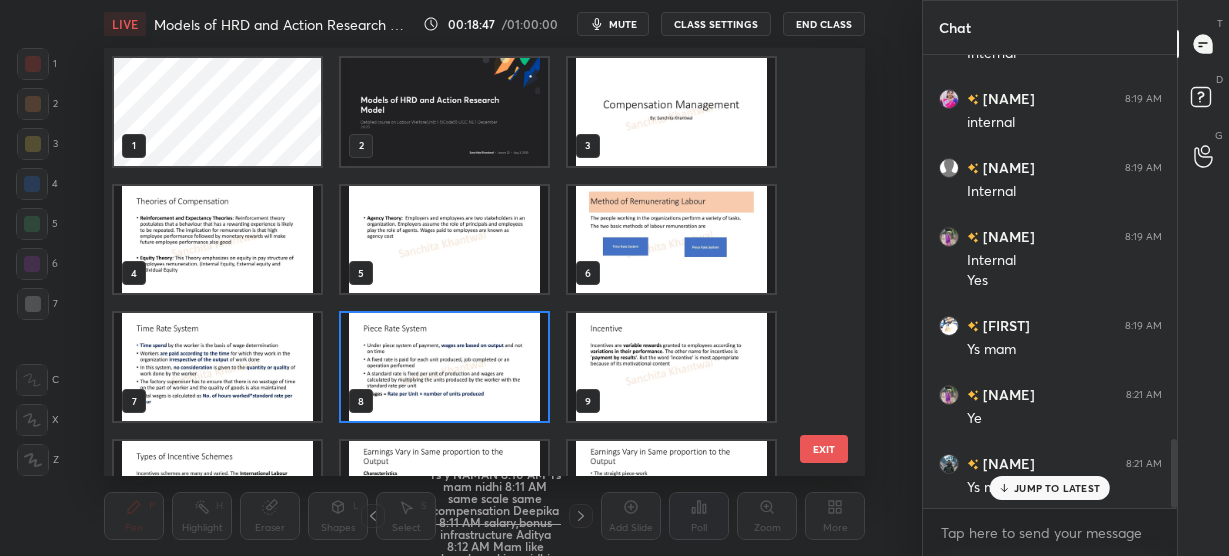 scroll, scrollTop: 6, scrollLeft: 10, axis: both 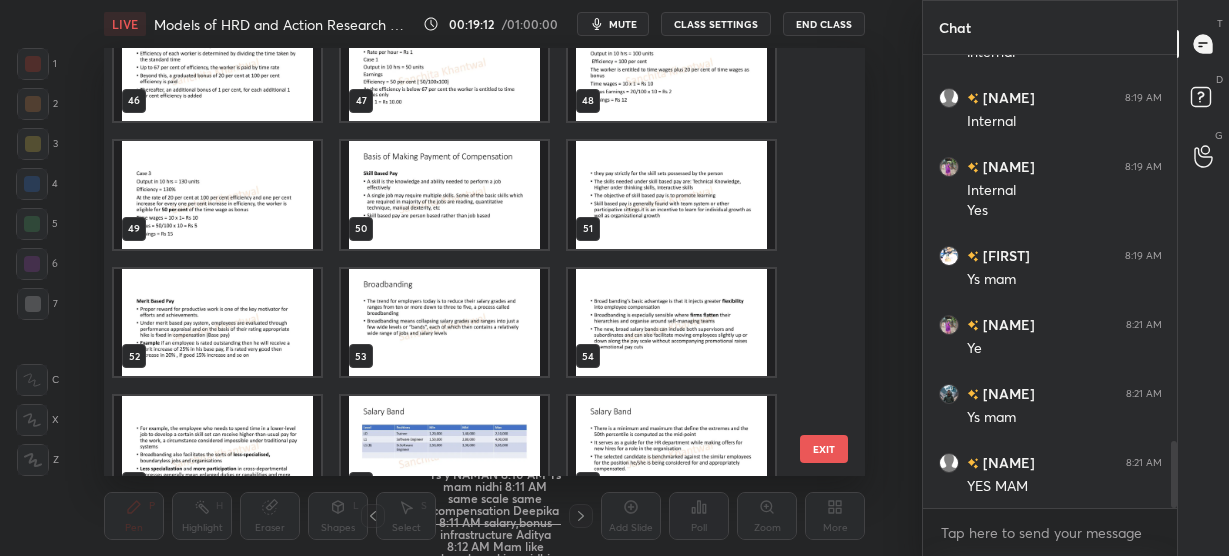 click at bounding box center (444, 195) 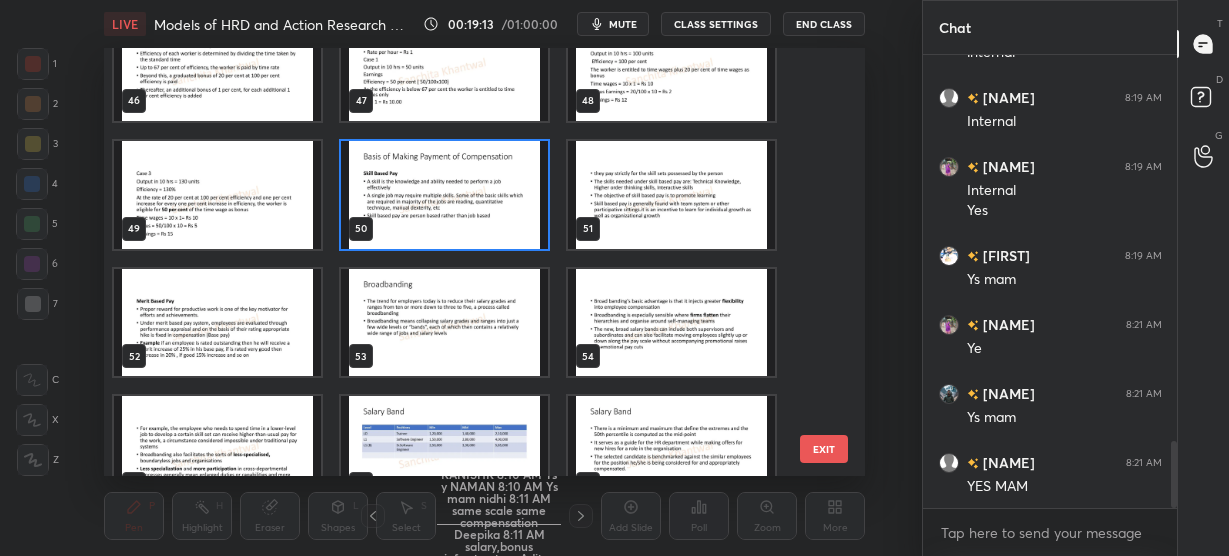 click at bounding box center (444, 195) 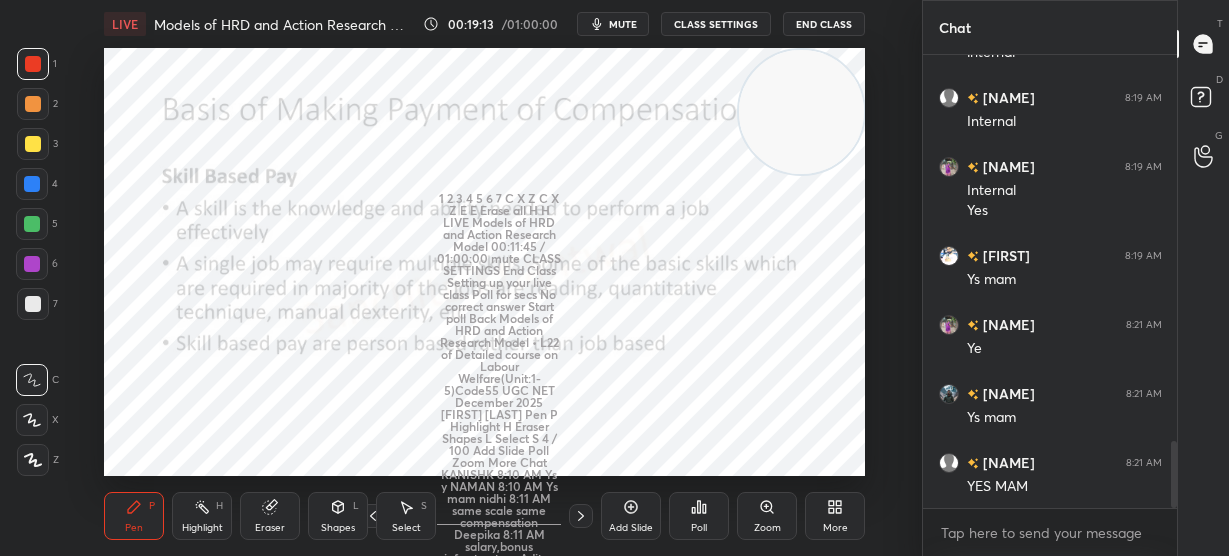 click at bounding box center (444, 195) 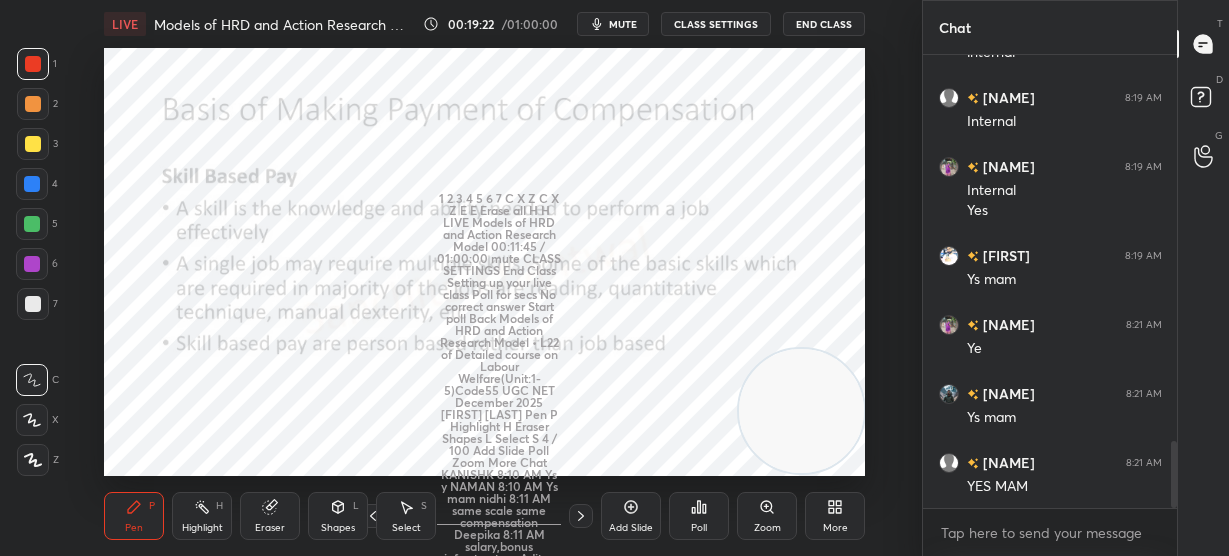 drag, startPoint x: 819, startPoint y: 94, endPoint x: 860, endPoint y: 393, distance: 301.79794 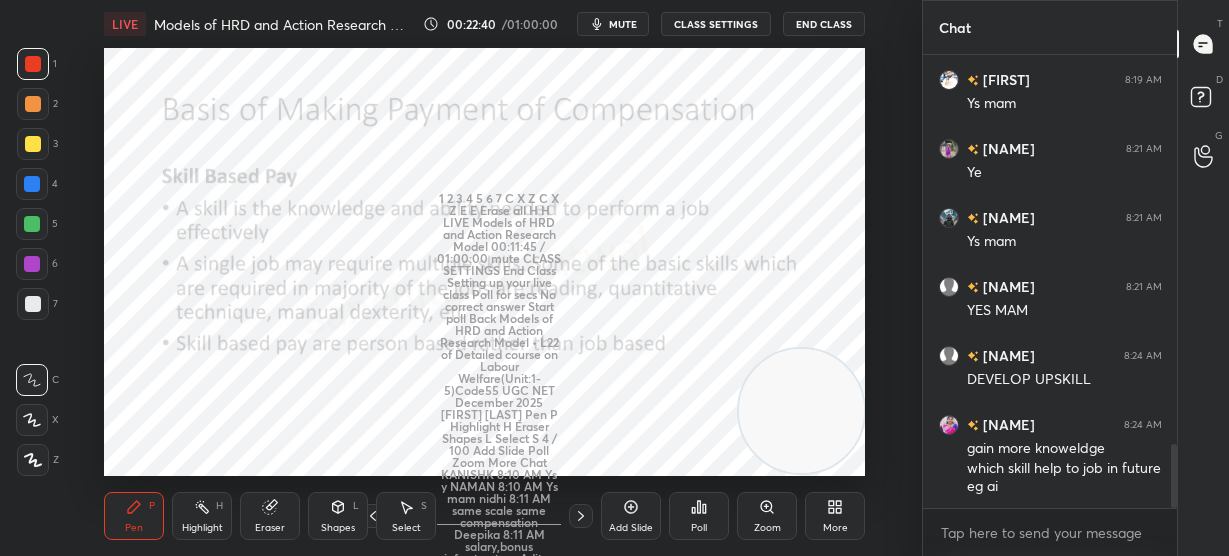 scroll, scrollTop: 2853, scrollLeft: 0, axis: vertical 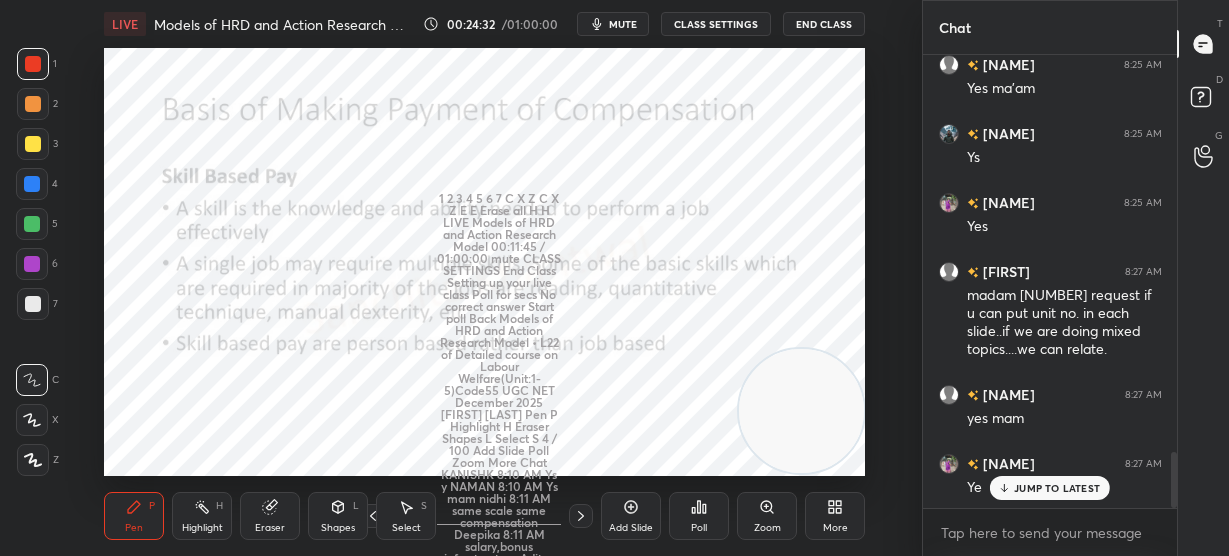 click on "JUMP TO LATEST" at bounding box center [1050, 488] 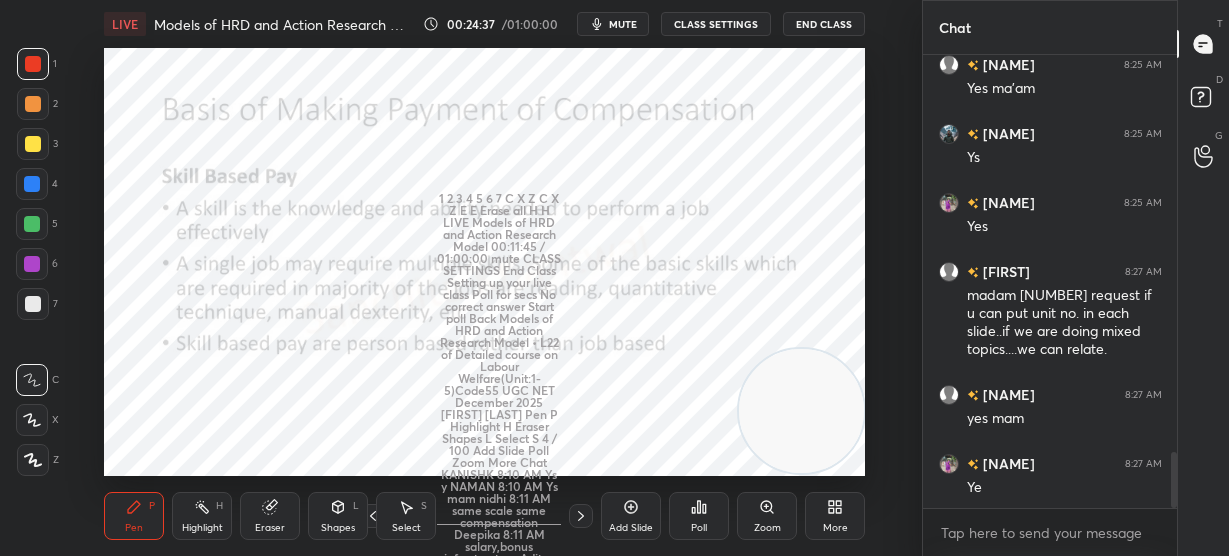 click on "50 / 100" at bounding box center (485, 278) 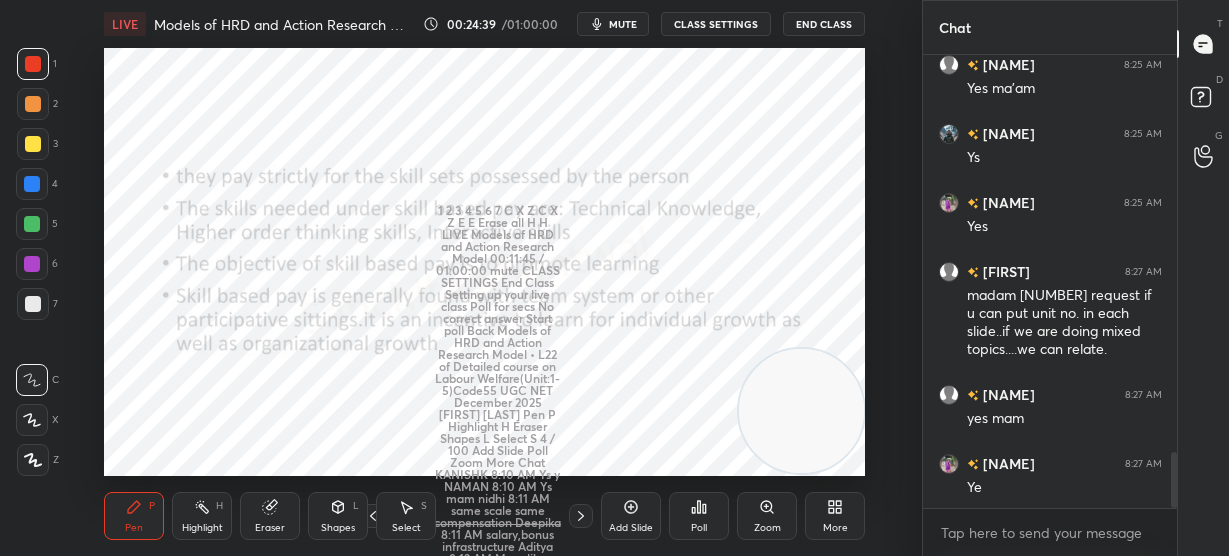 scroll, scrollTop: 3320, scrollLeft: 0, axis: vertical 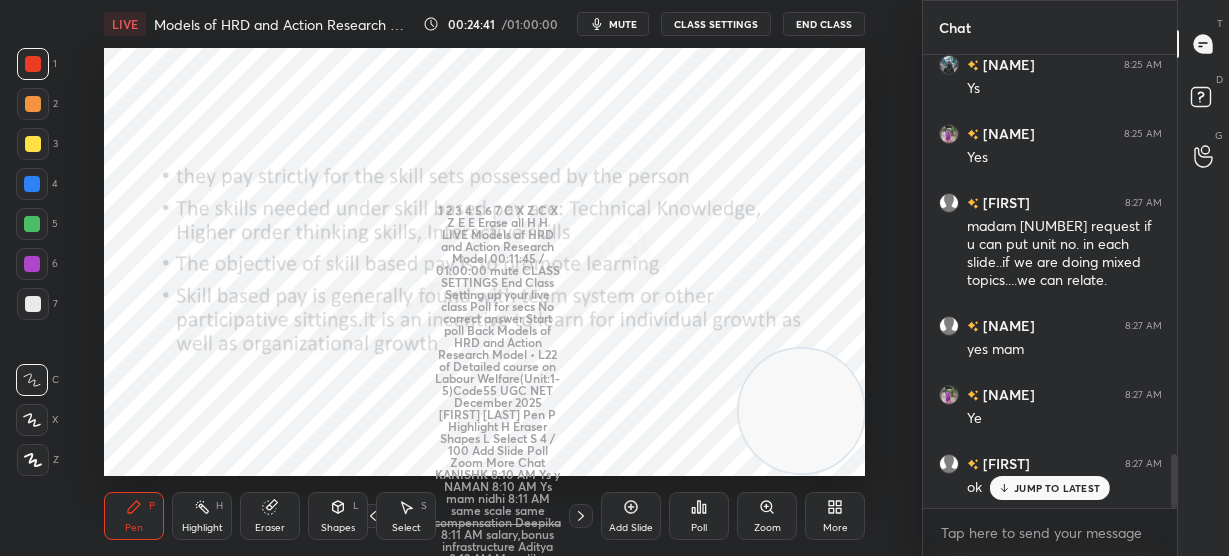 click on "JUMP TO LATEST" at bounding box center [1057, 488] 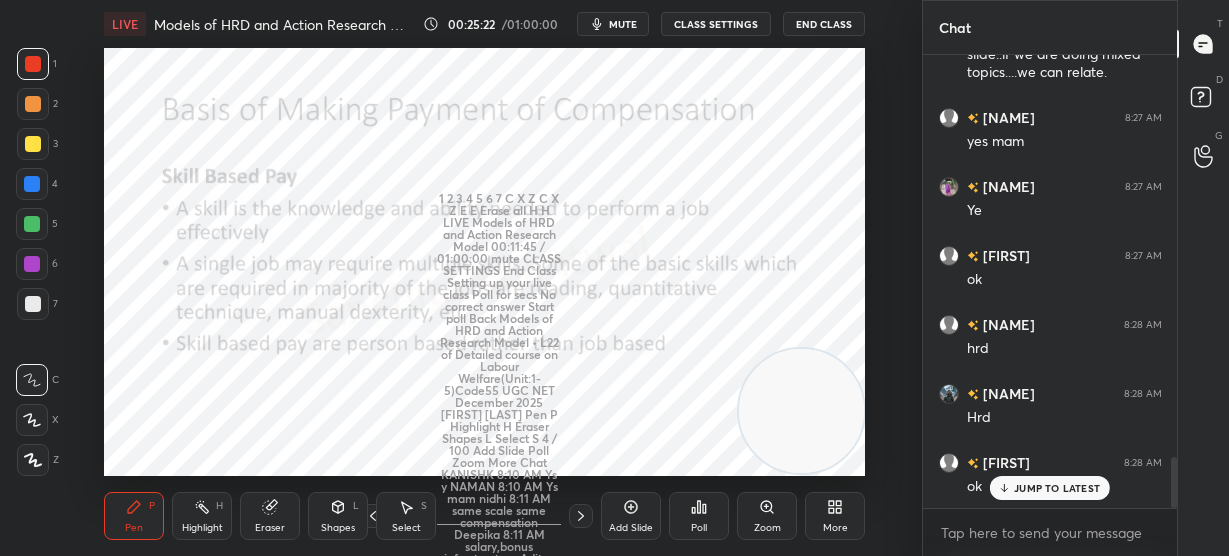 scroll, scrollTop: 3596, scrollLeft: 0, axis: vertical 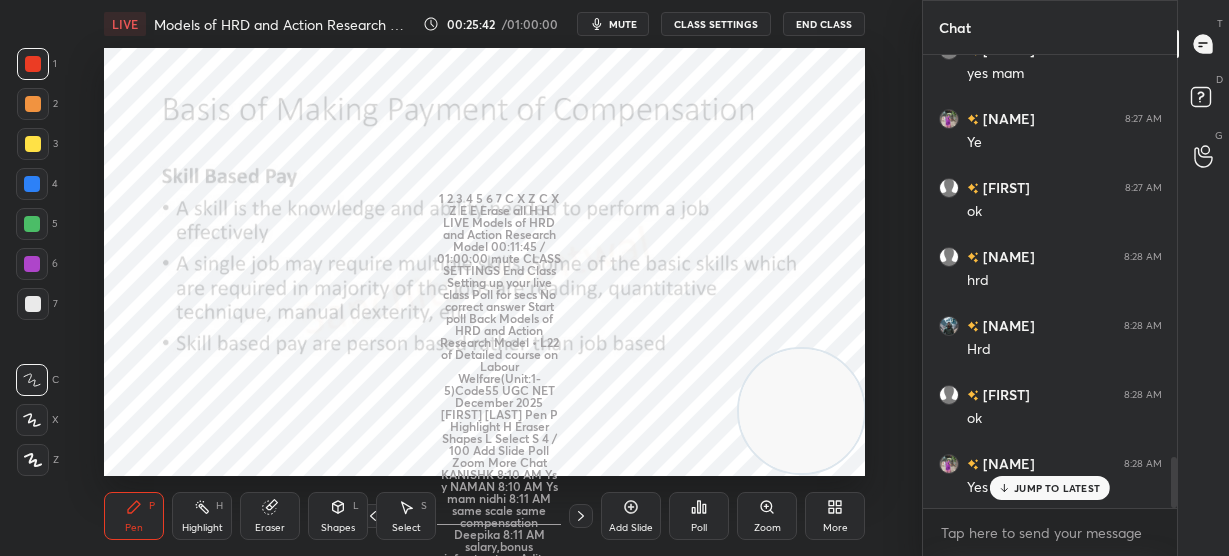 click on "JUMP TO LATEST" at bounding box center (1057, 488) 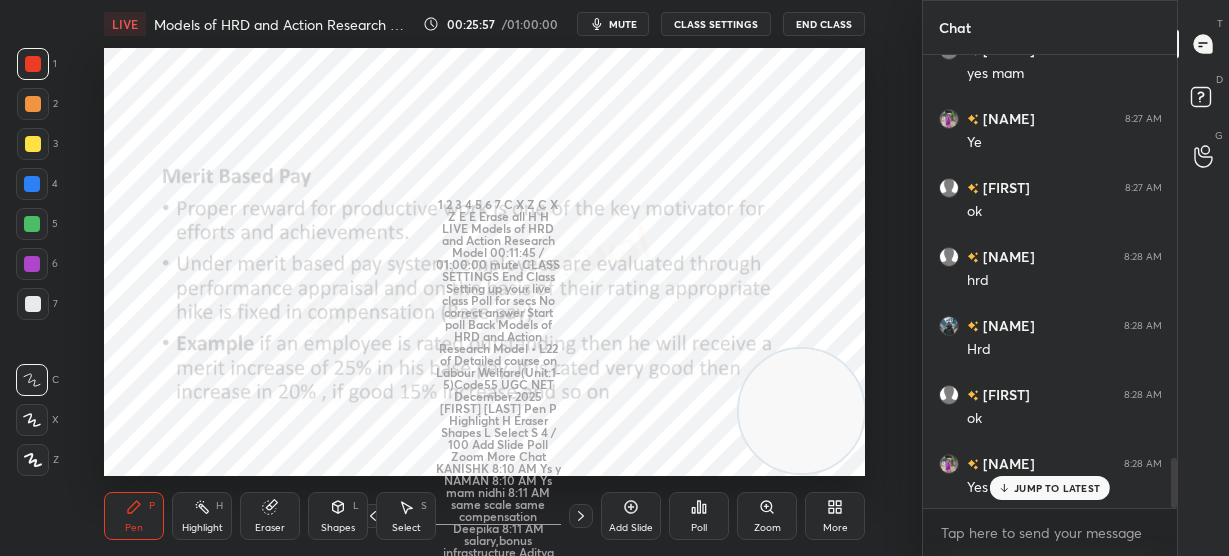 scroll, scrollTop: 3665, scrollLeft: 0, axis: vertical 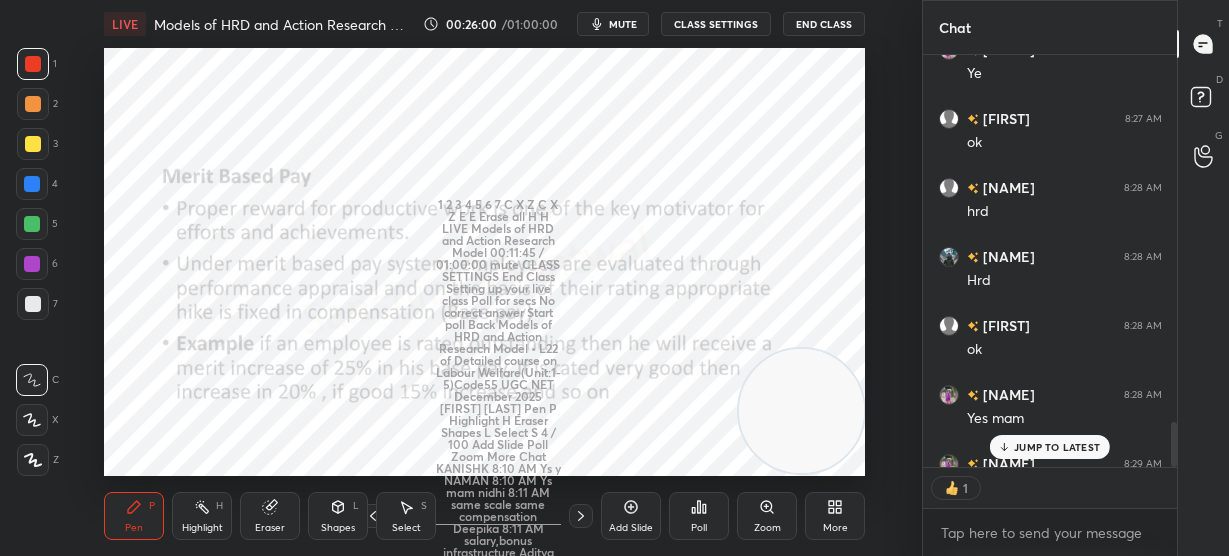 click on "JUMP TO LATEST" at bounding box center [1057, 447] 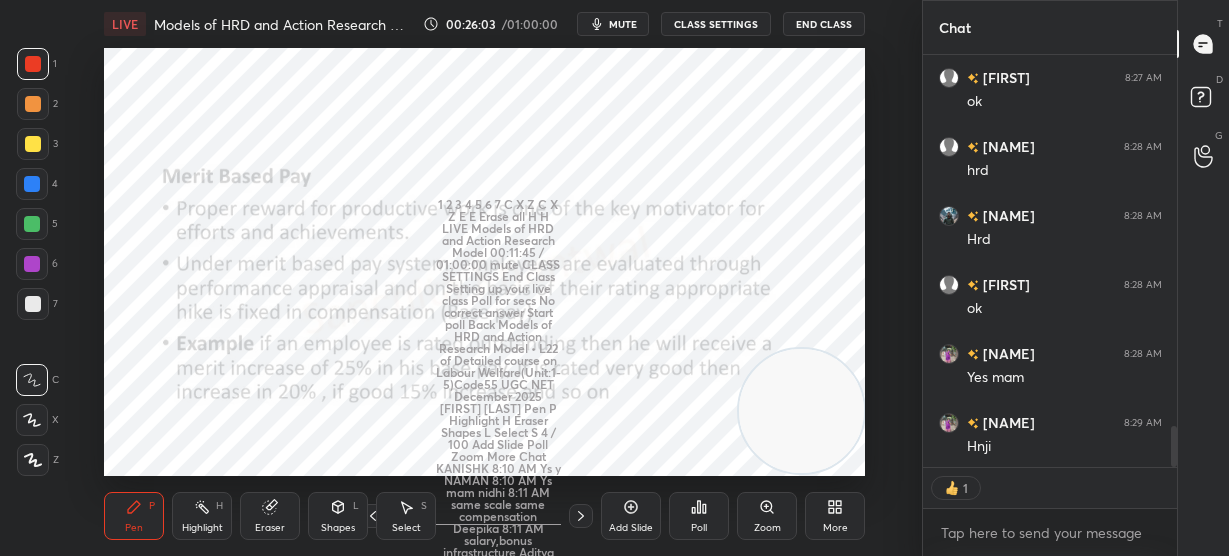 click on "1 2 3 4 5 6 7 C X Z C X Z E E Erase all   H H LIVE Models of HRD and Action Research Model 00:26:03 /  01:00:00 mute CLASS SETTINGS End Class Setting up your live class Poll for   secs No correct answer Start poll Back Models of HRD and Action Research Model • L22 of Detailed course on Labour Welfare(Unit:1-5)Code55 UGC NET December 2025 Sanchita Khantwal Pen P Highlight H Eraser Shapes L Select S 52 / 100 Add Slide Poll Zoom More" at bounding box center [453, 278] 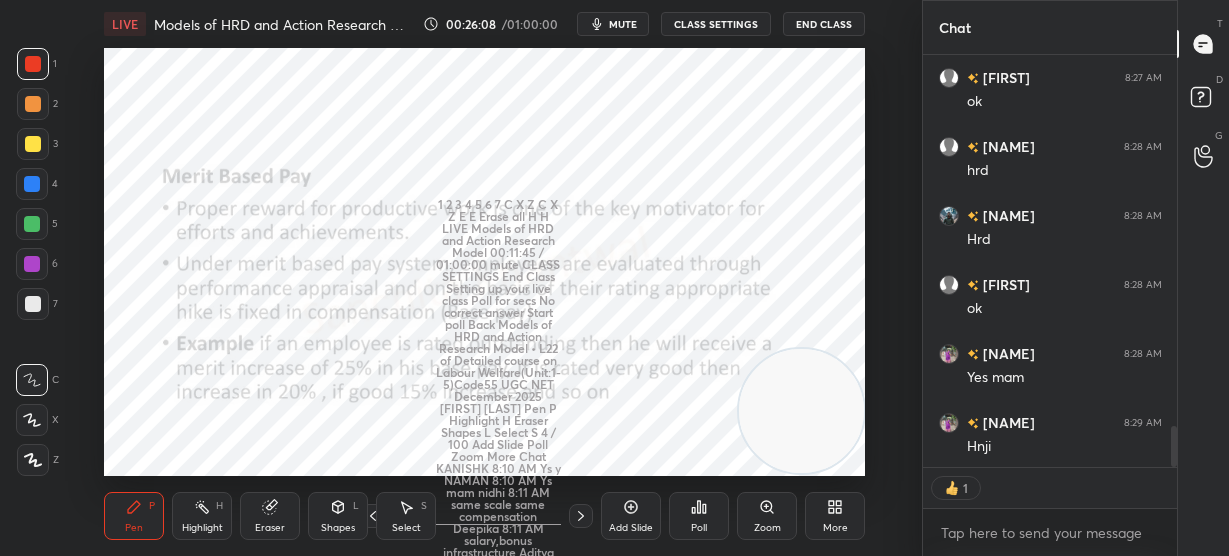 scroll, scrollTop: 7, scrollLeft: 7, axis: both 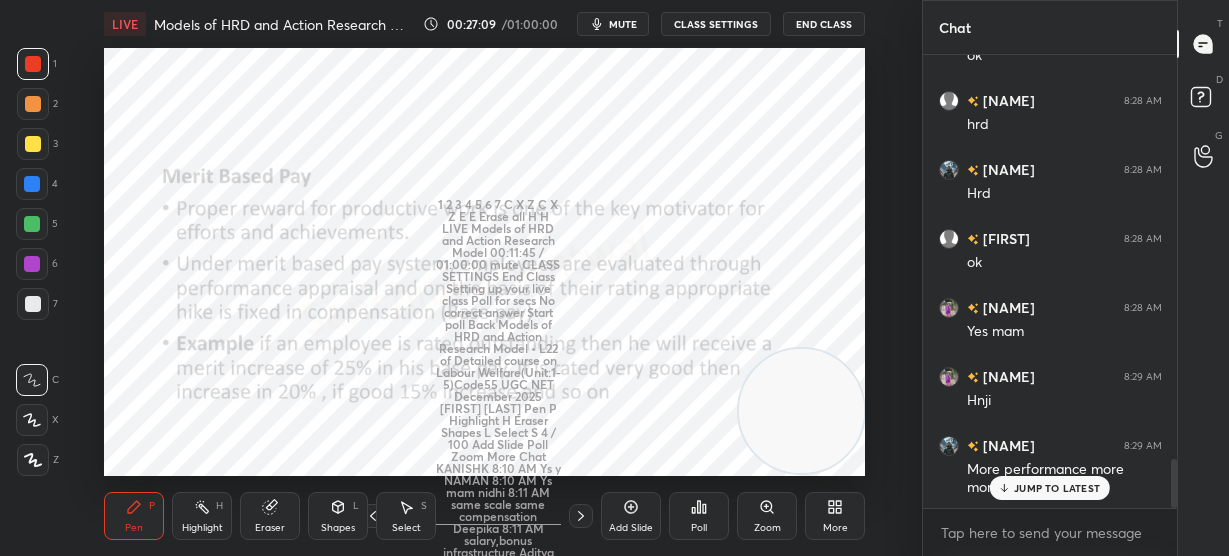 click on "JUMP TO LATEST" at bounding box center (1057, 488) 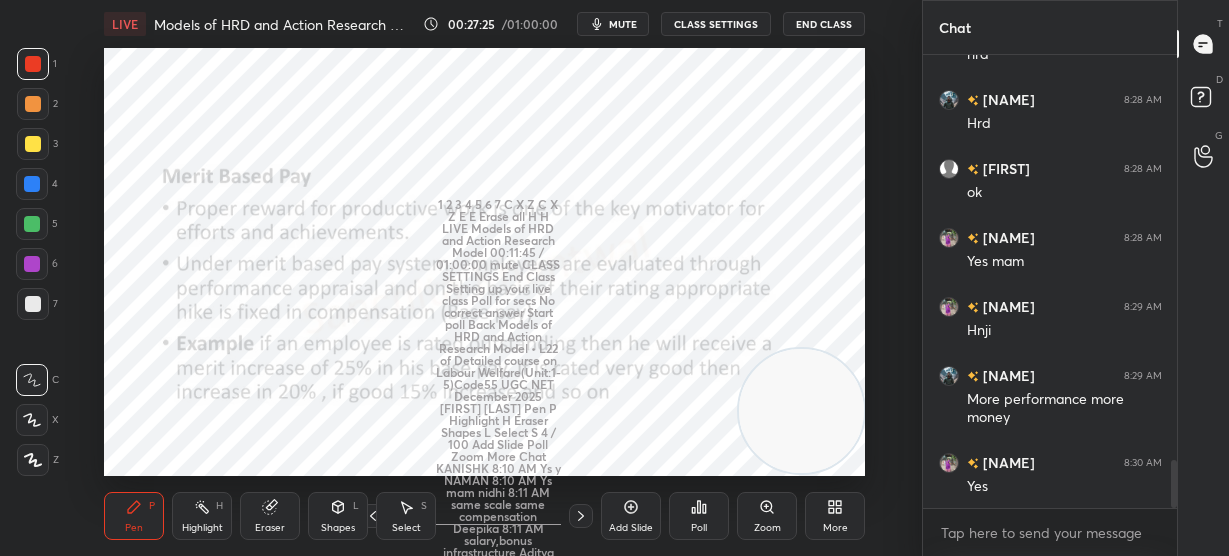scroll, scrollTop: 3891, scrollLeft: 0, axis: vertical 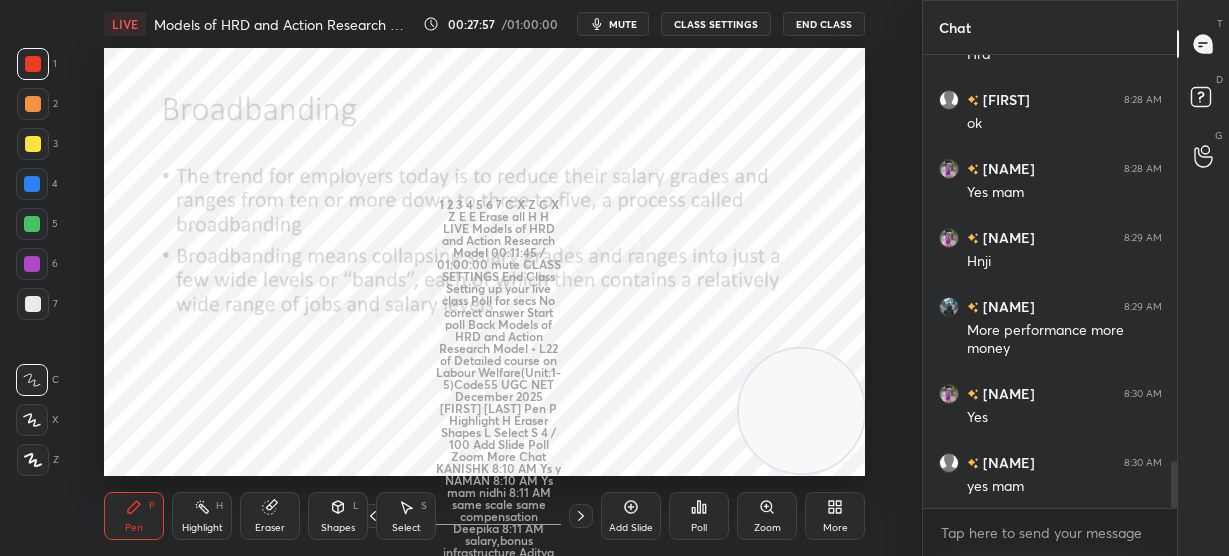 click at bounding box center [801, 411] 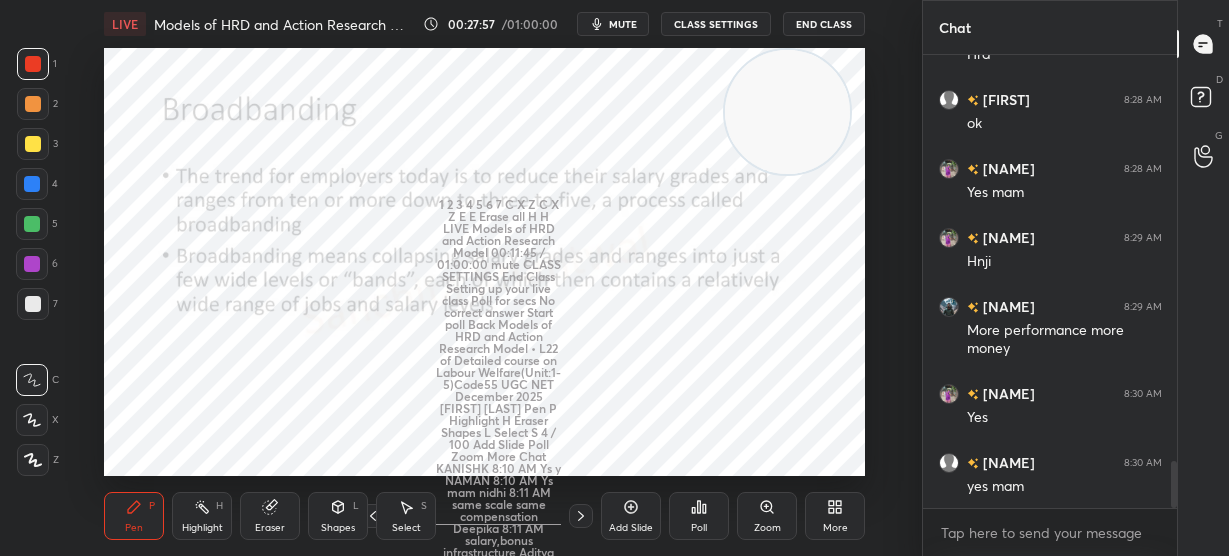 drag, startPoint x: 773, startPoint y: 443, endPoint x: 759, endPoint y: 24, distance: 419.23383 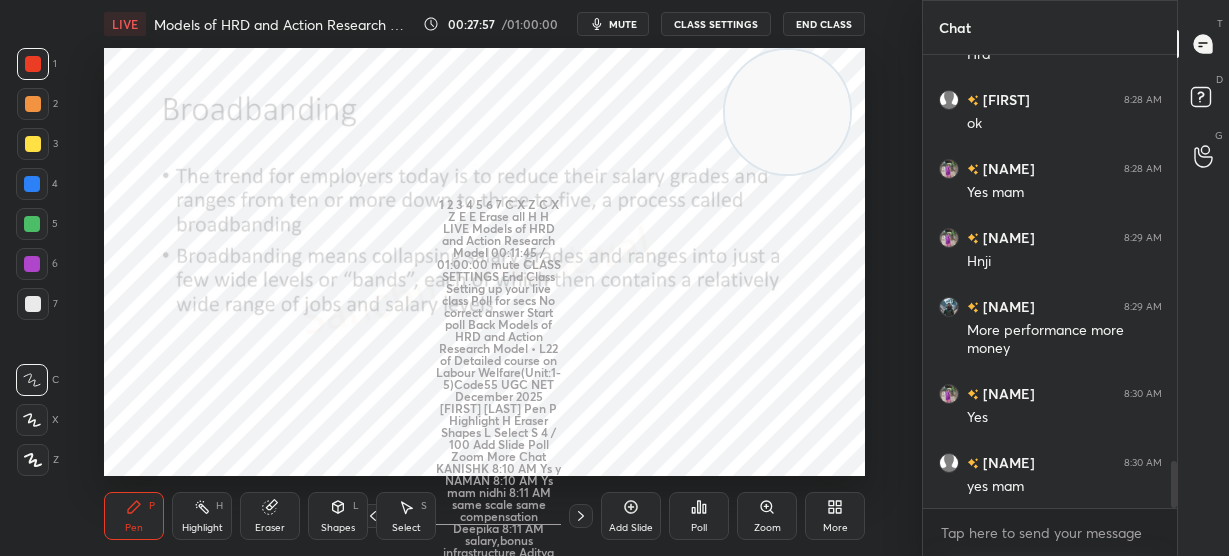 click on "53 / 100" at bounding box center [485, 278] 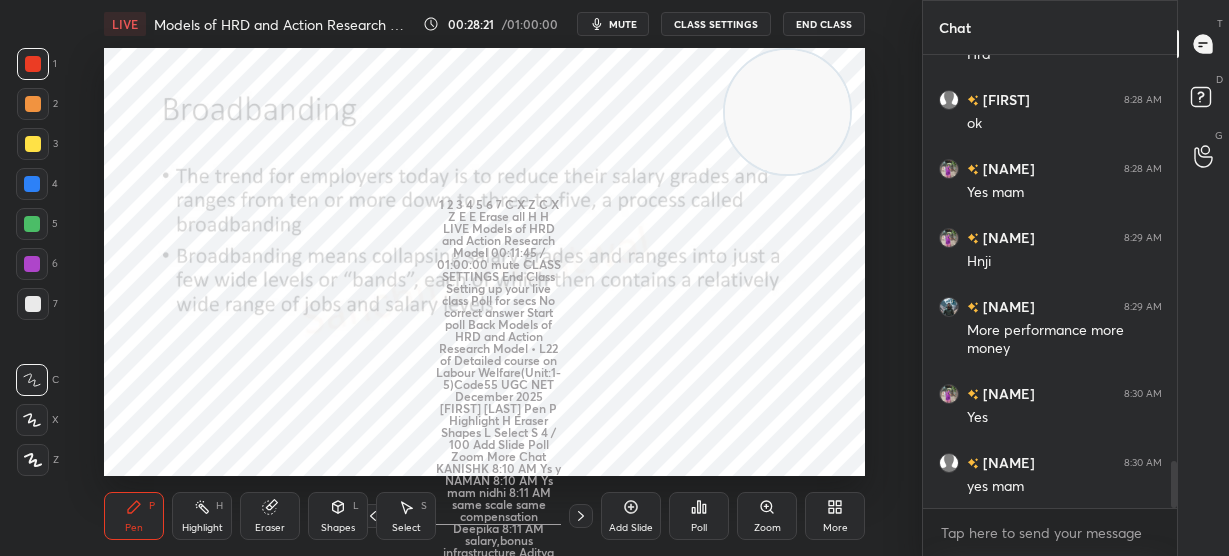 click on "Setting up your live class Poll for   secs No correct answer Start poll" at bounding box center [485, 262] 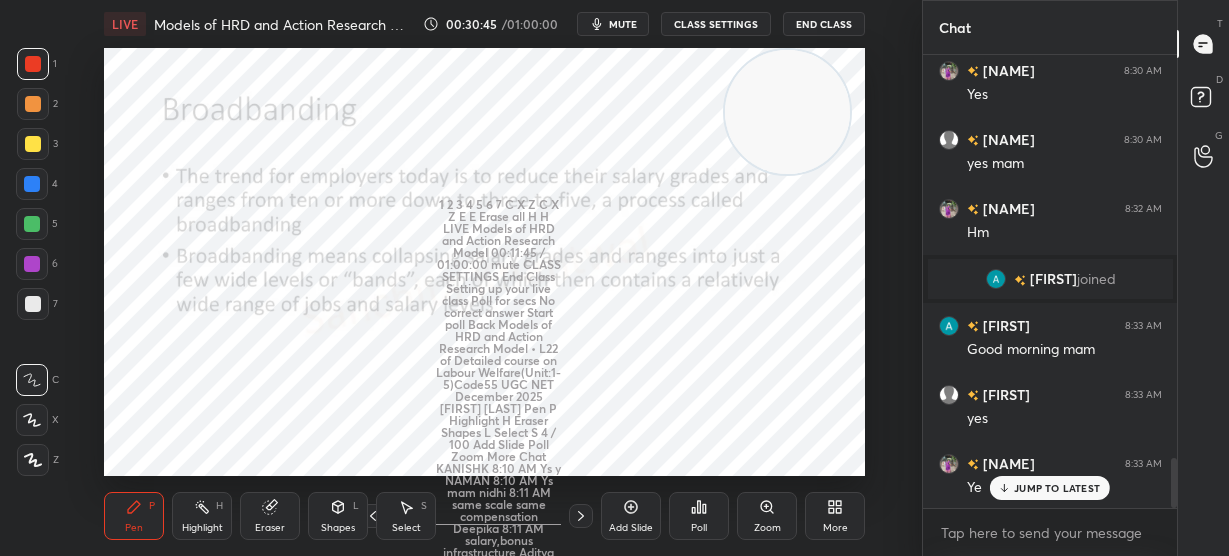 scroll, scrollTop: 3760, scrollLeft: 0, axis: vertical 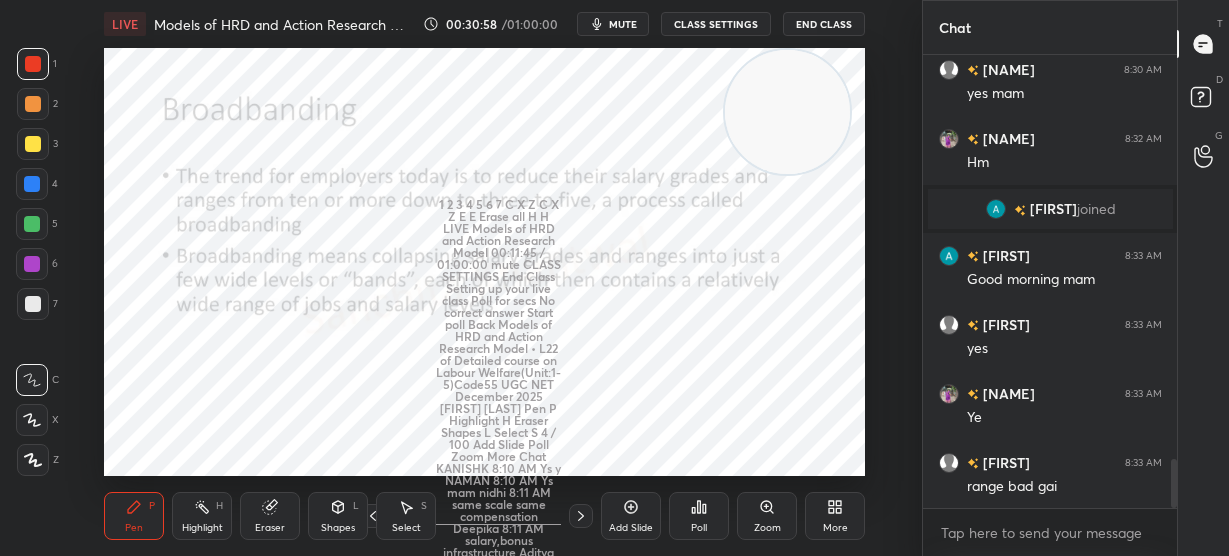 click on "Add Slide" at bounding box center [631, 516] 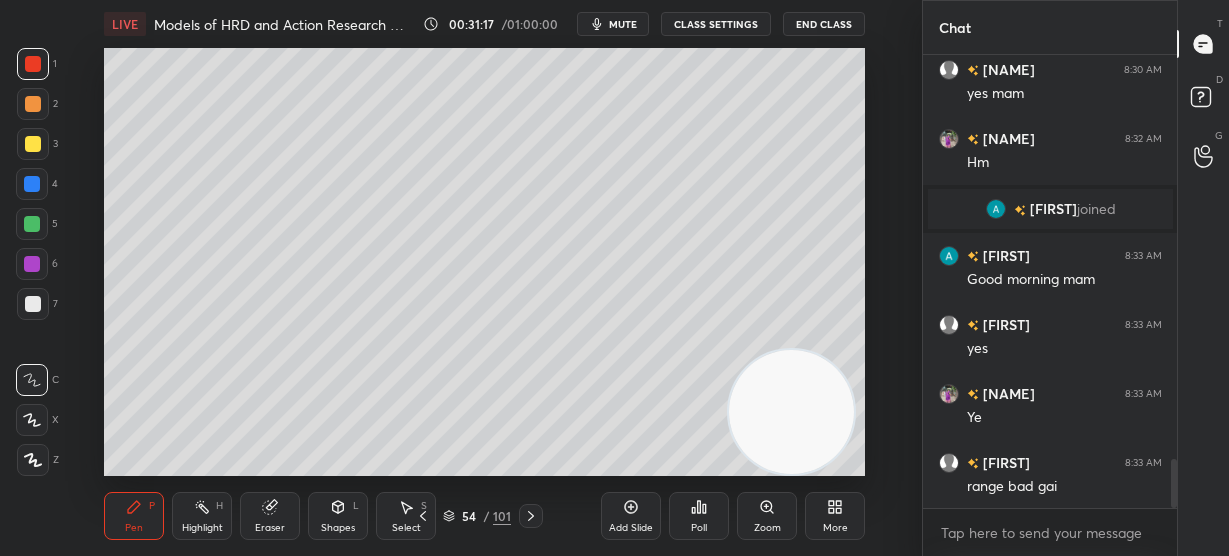 drag, startPoint x: 801, startPoint y: 109, endPoint x: 806, endPoint y: 545, distance: 436.02866 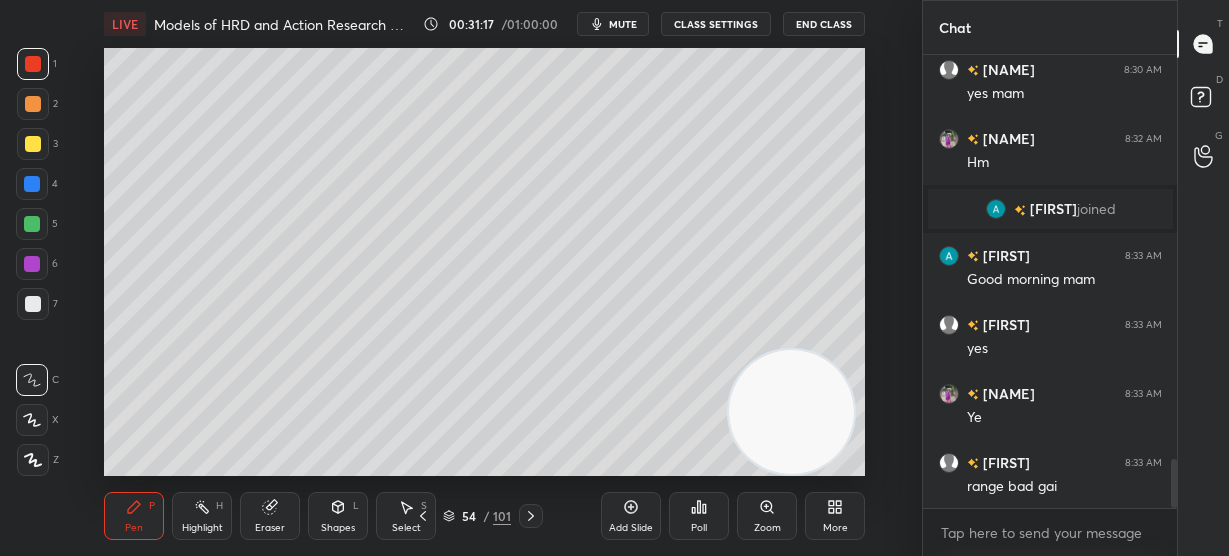 click on "LIVE Models of HRD and Action Research Model 00:31:17 /  01:00:00 mute CLASS SETTINGS End Class Setting up your live class Poll for   secs No correct answer Start poll Back Models of HRD and Action Research Model • L22 of Detailed course on Labour Welfare(Unit:1-5)Code55 UGC NET December 2025 Sanchita Khantwal Pen P Highlight H Eraser Shapes L Select S 54 / 101 Add Slide Poll Zoom More" at bounding box center (485, 278) 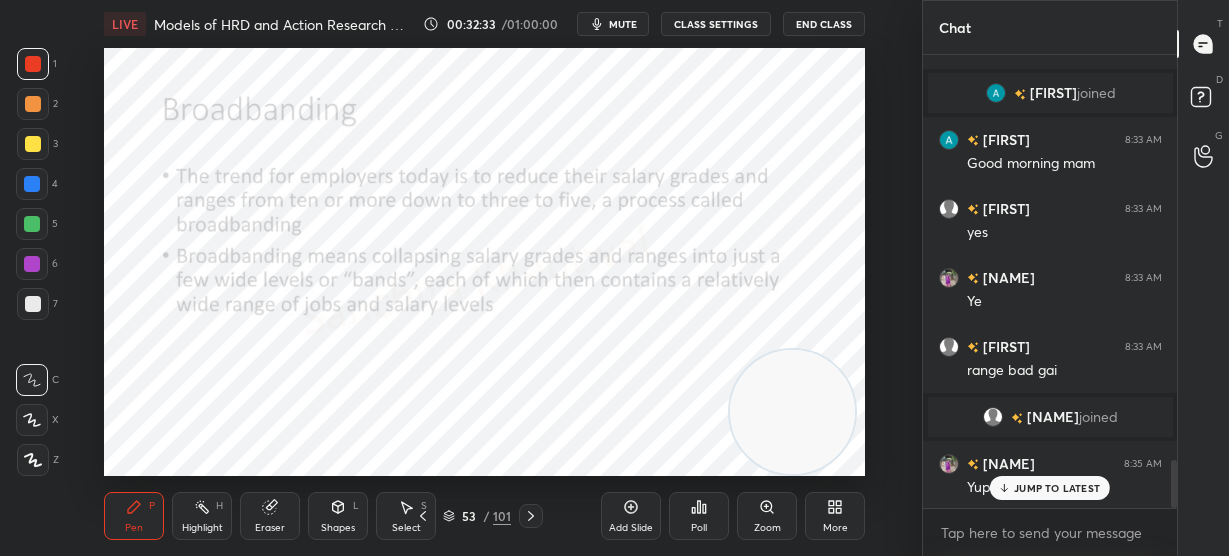 scroll, scrollTop: 3793, scrollLeft: 0, axis: vertical 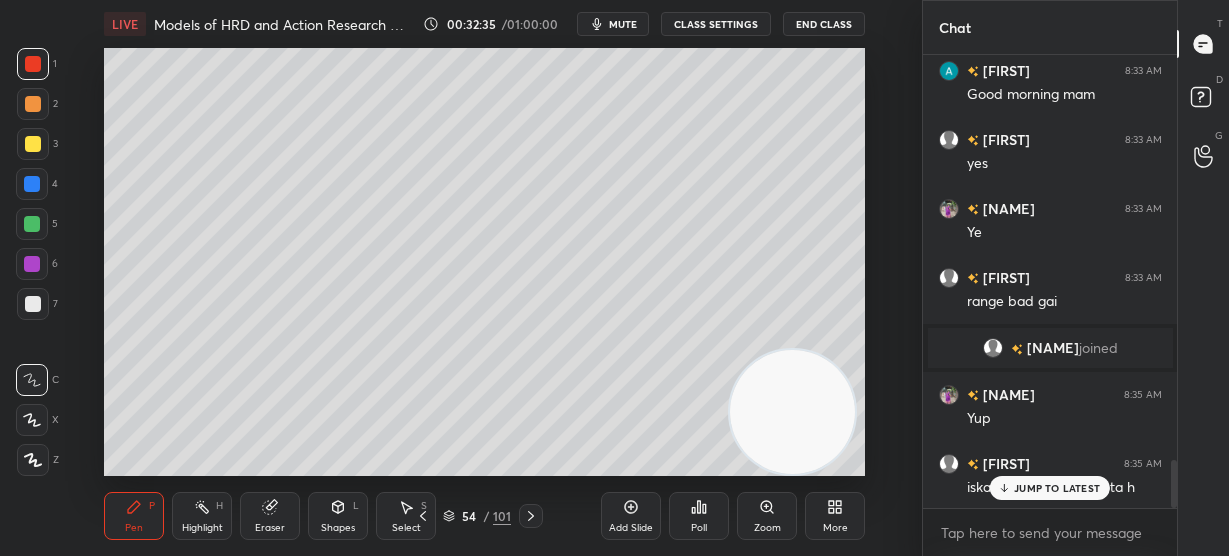 click on "JUMP TO LATEST" at bounding box center (1057, 488) 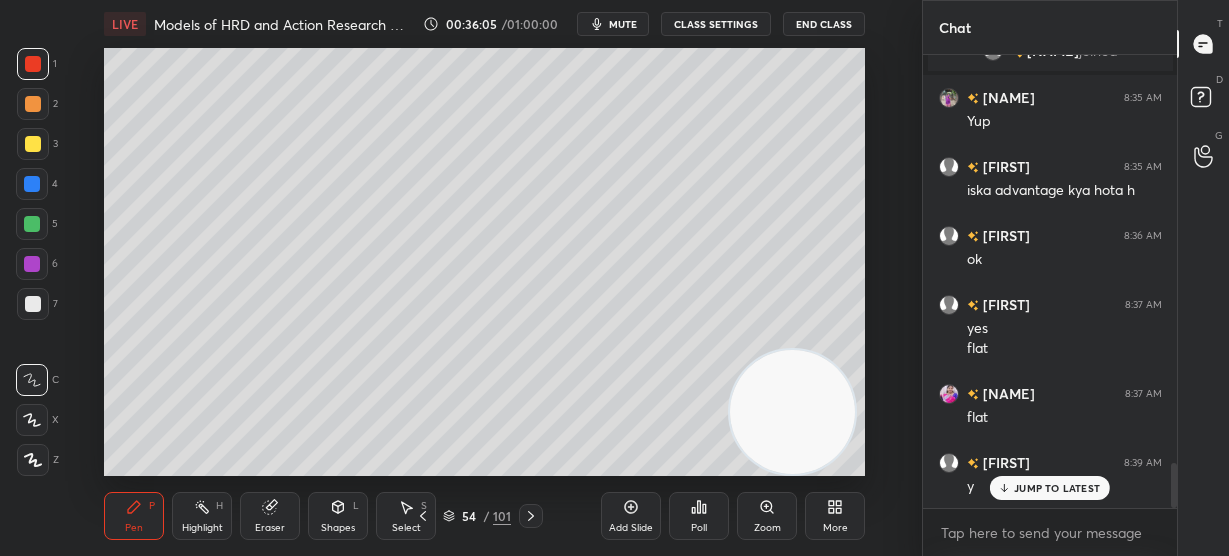 scroll, scrollTop: 4158, scrollLeft: 0, axis: vertical 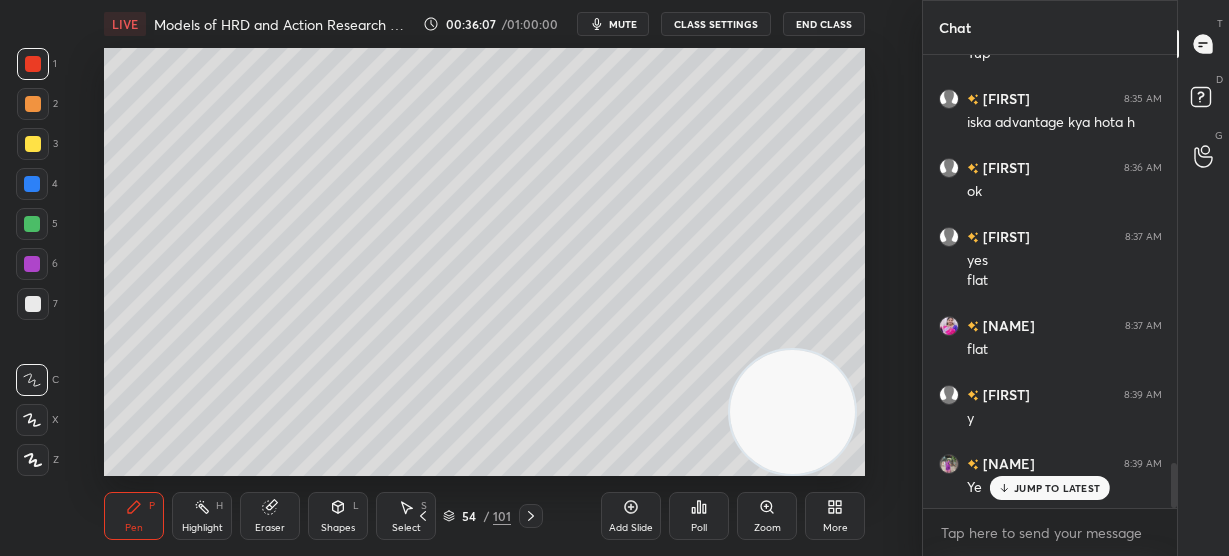click on "JUMP TO LATEST" at bounding box center [1057, 488] 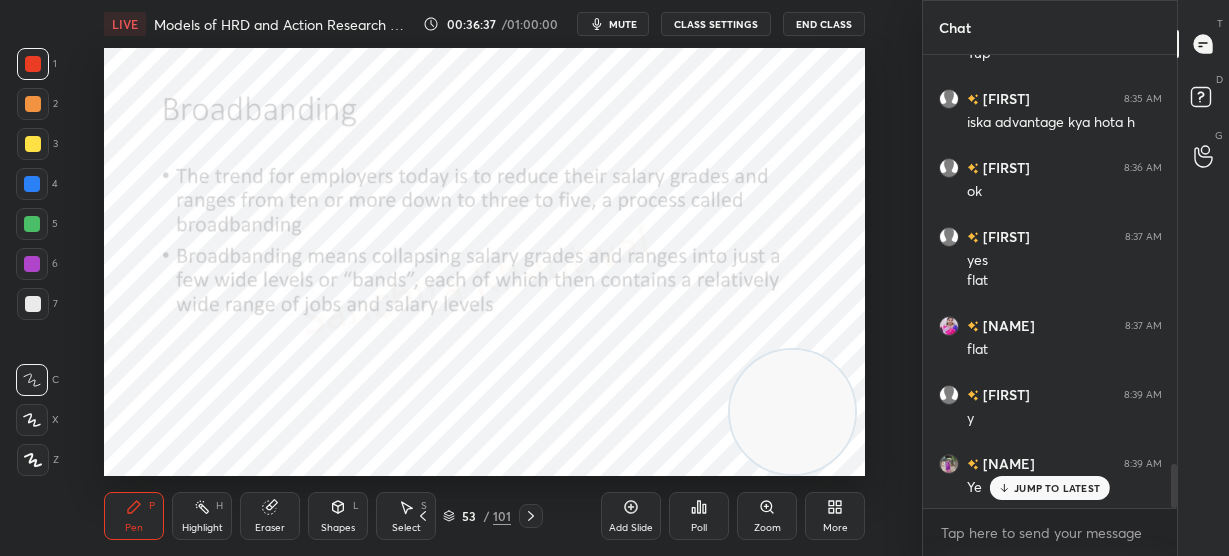 scroll, scrollTop: 4227, scrollLeft: 0, axis: vertical 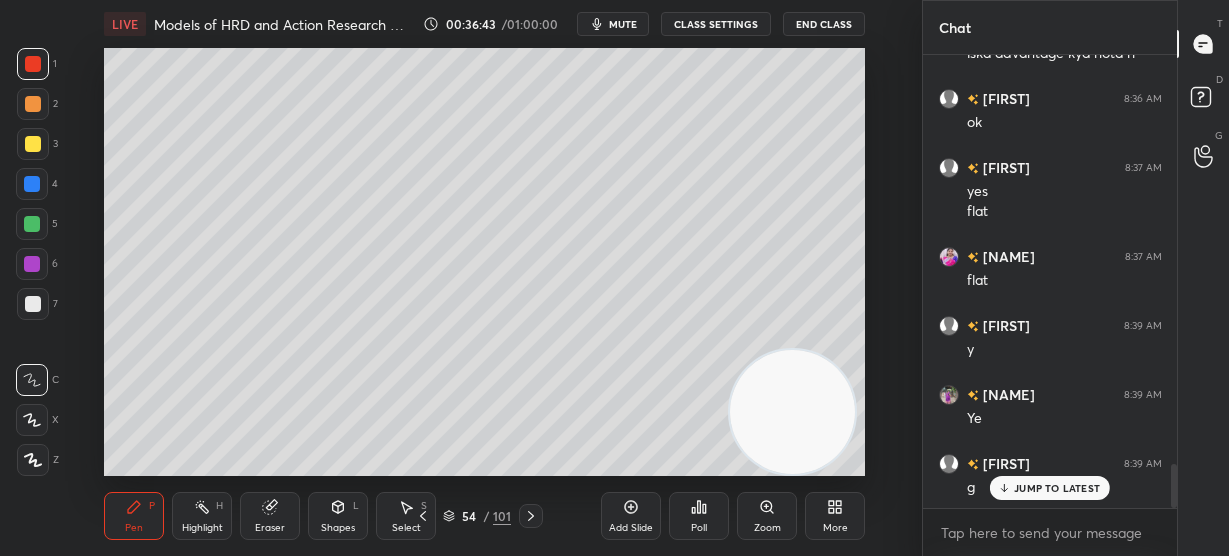 click on "JUMP TO LATEST" at bounding box center [1057, 488] 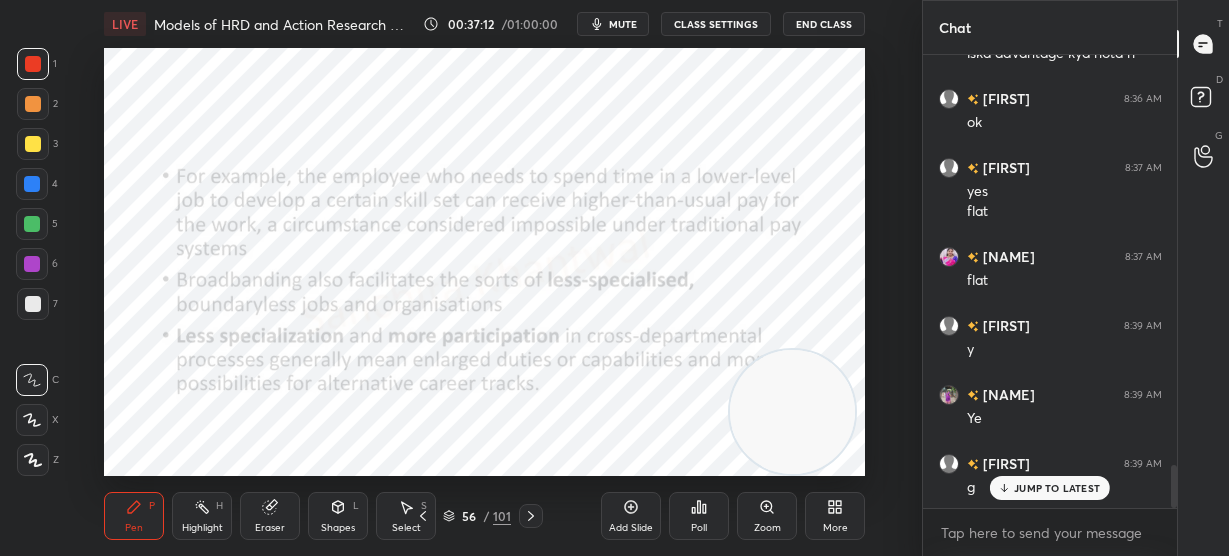 scroll, scrollTop: 4296, scrollLeft: 0, axis: vertical 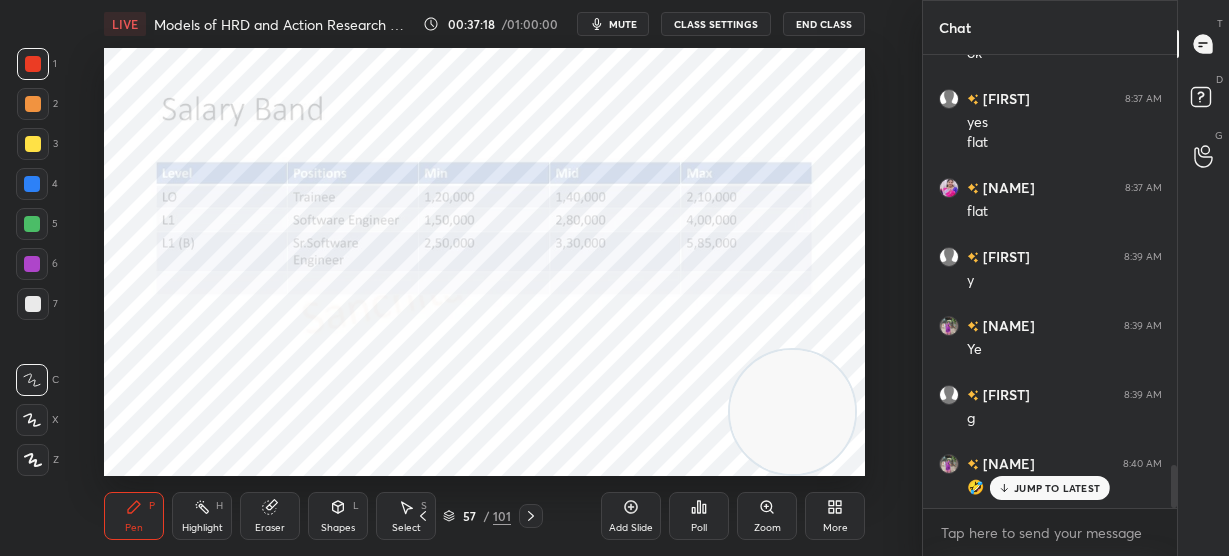 click on "JUMP TO LATEST" at bounding box center (1057, 488) 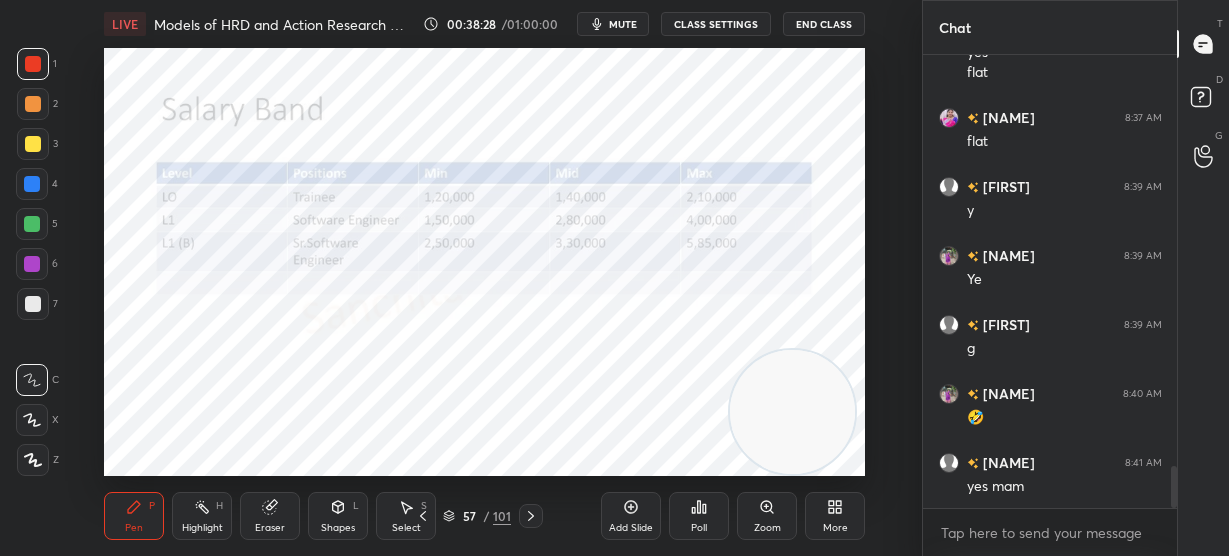 scroll, scrollTop: 4435, scrollLeft: 0, axis: vertical 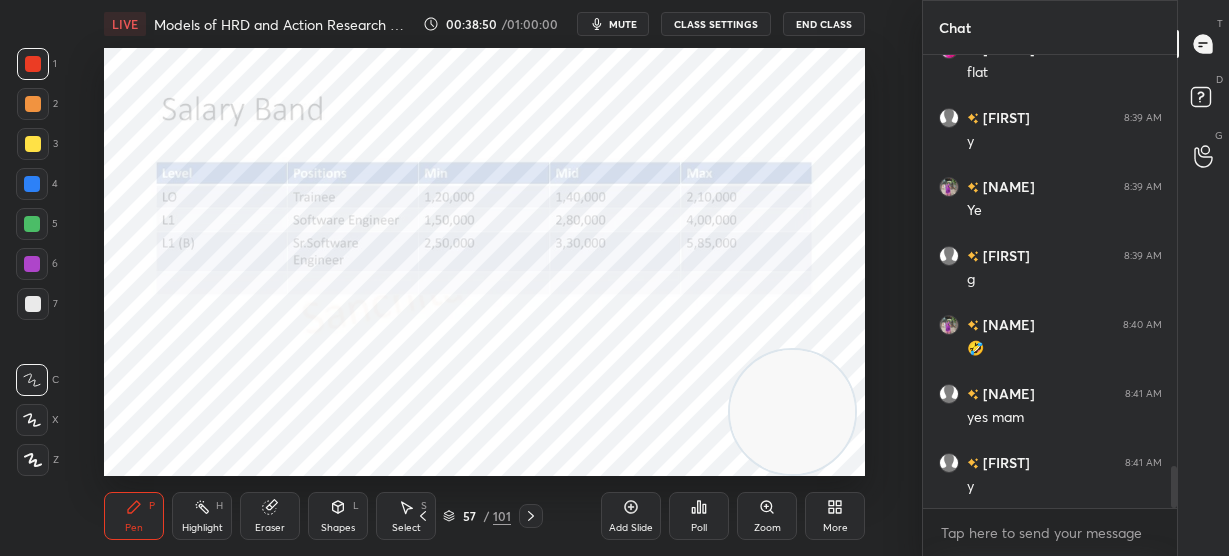 click on "Setting up your live class Poll for   secs No correct answer Start poll" at bounding box center (485, 262) 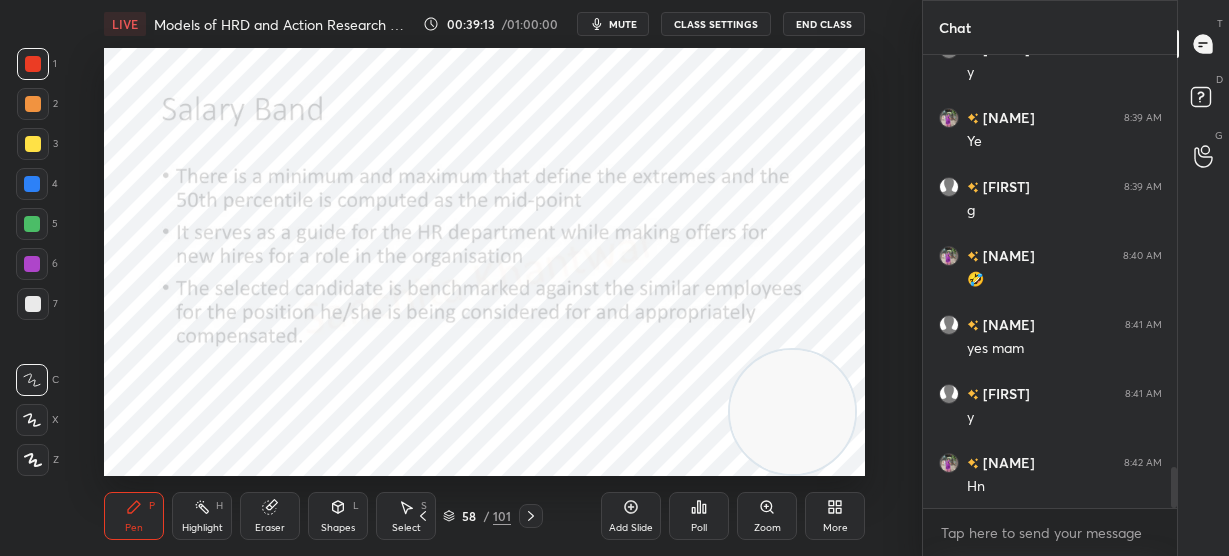 scroll, scrollTop: 4572, scrollLeft: 0, axis: vertical 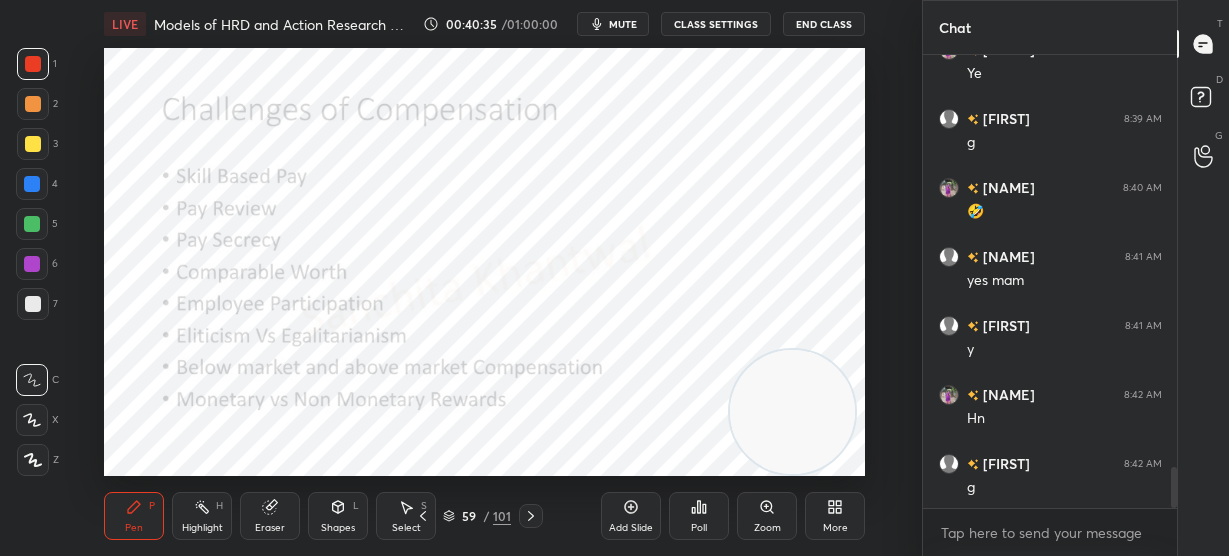 click on "LIVE Models of HRD and Action Research Model 00:40:35 /  01:00:00 mute CLASS SETTINGS End Class Setting up your live class Poll for   secs No correct answer Start poll Back Models of HRD and Action Research Model • L22 of Detailed course on Labour Welfare(Unit:1-5)Code55 UGC NET December 2025 [NAME] Pen P Highlight H Eraser Shapes L Select S 59 / 101 Add Slide Poll Zoom More" at bounding box center (485, 278) 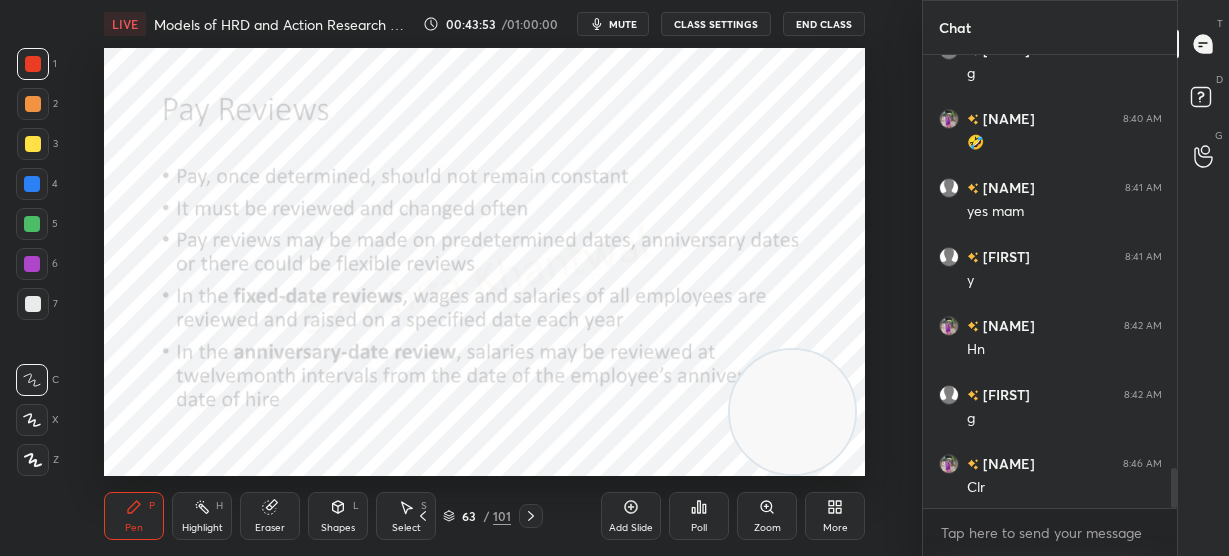 scroll, scrollTop: 4711, scrollLeft: 0, axis: vertical 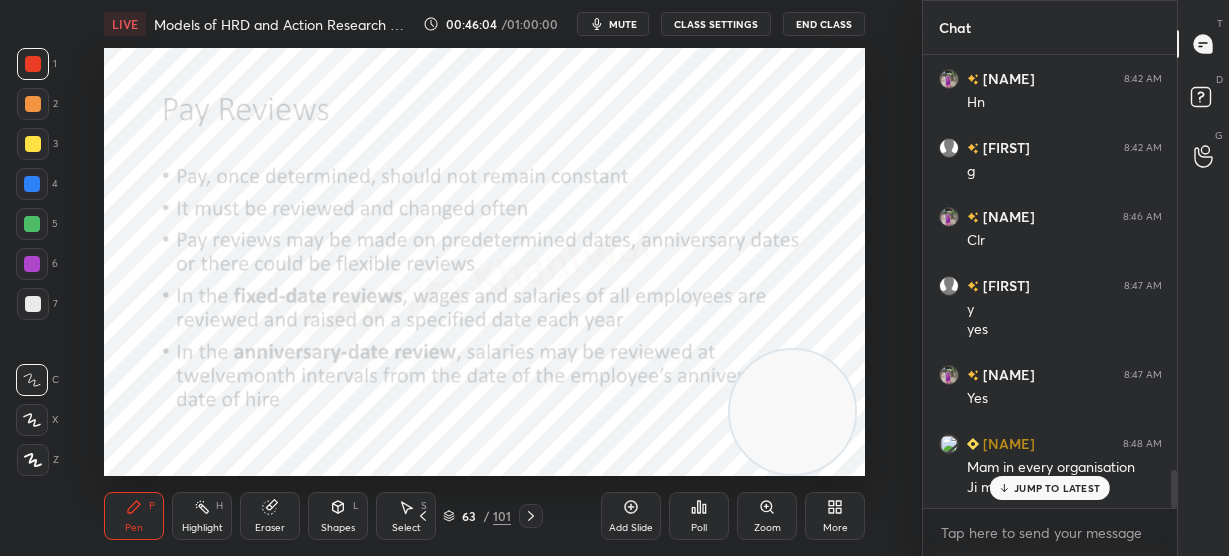 click on "JUMP TO LATEST" at bounding box center (1050, 488) 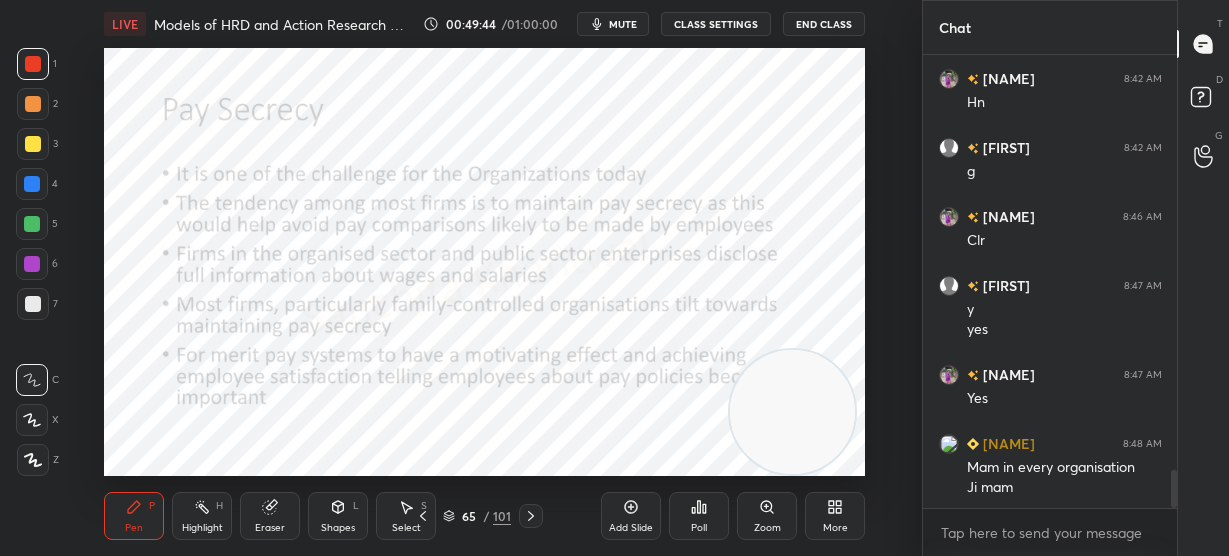 click at bounding box center (792, 412) 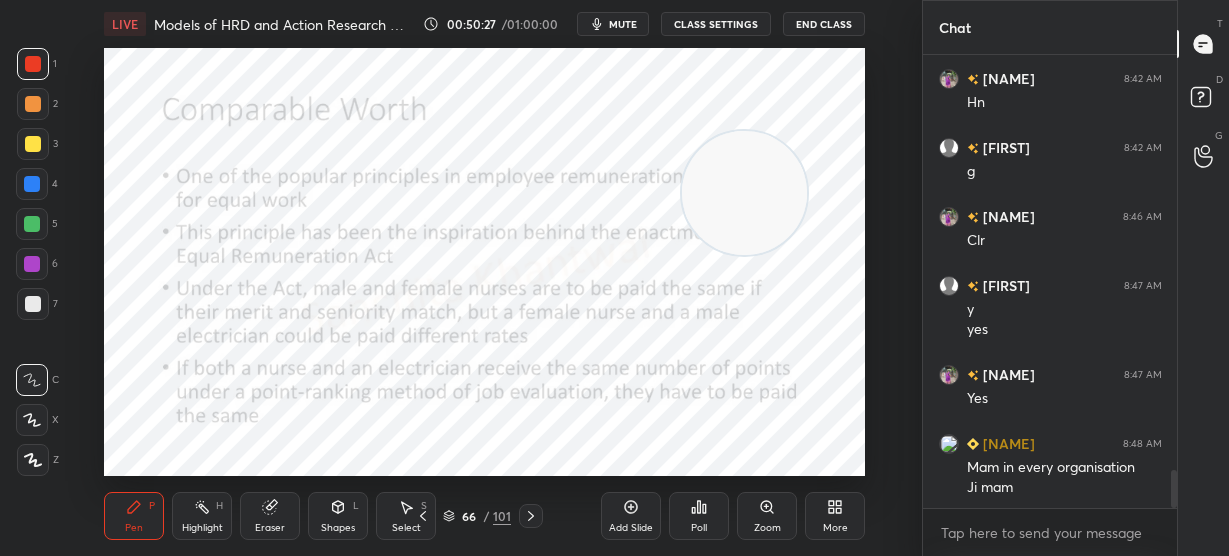 click at bounding box center (744, 193) 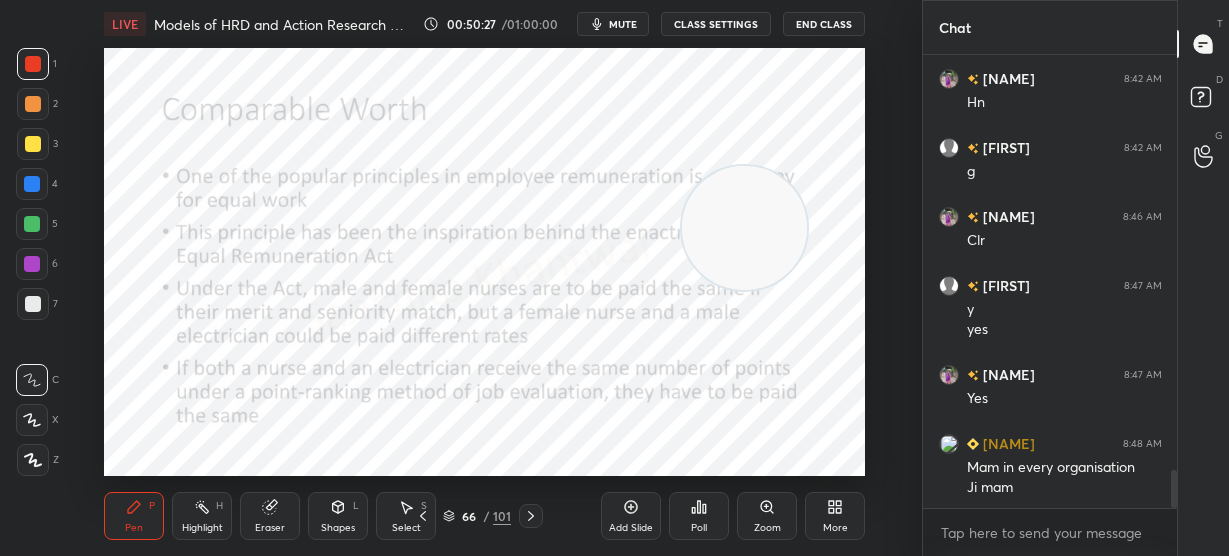 drag, startPoint x: 778, startPoint y: 190, endPoint x: 825, endPoint y: 383, distance: 198.64038 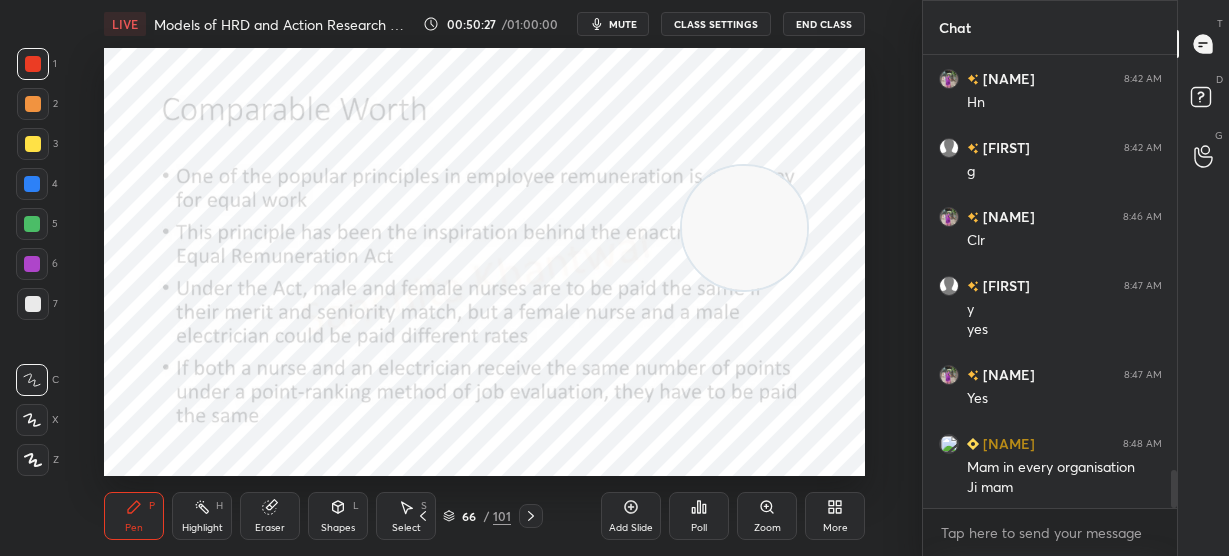 click at bounding box center (744, 228) 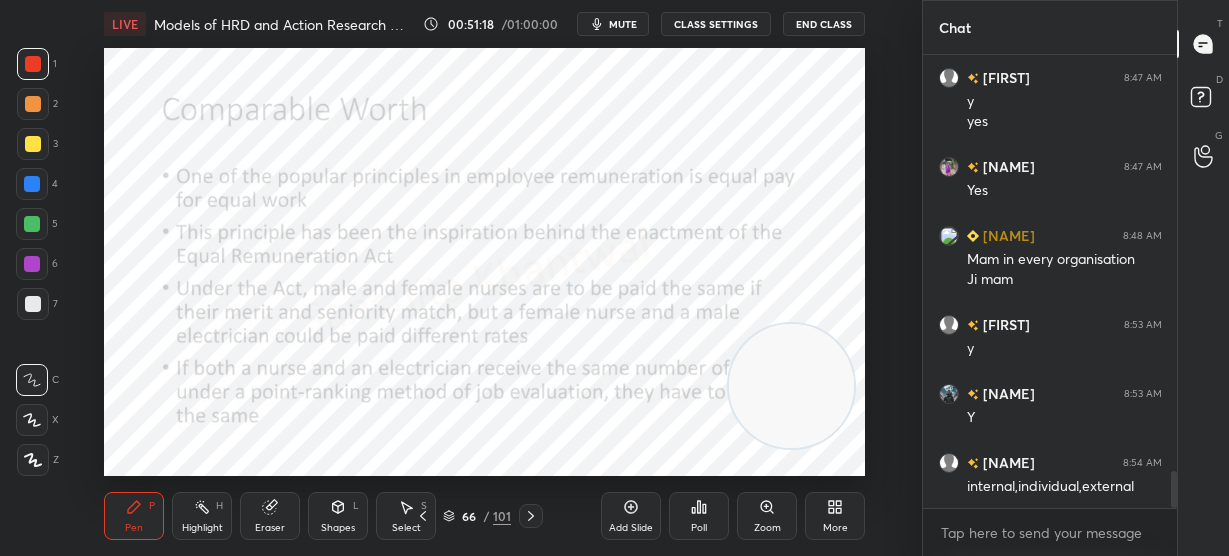 scroll, scrollTop: 5164, scrollLeft: 0, axis: vertical 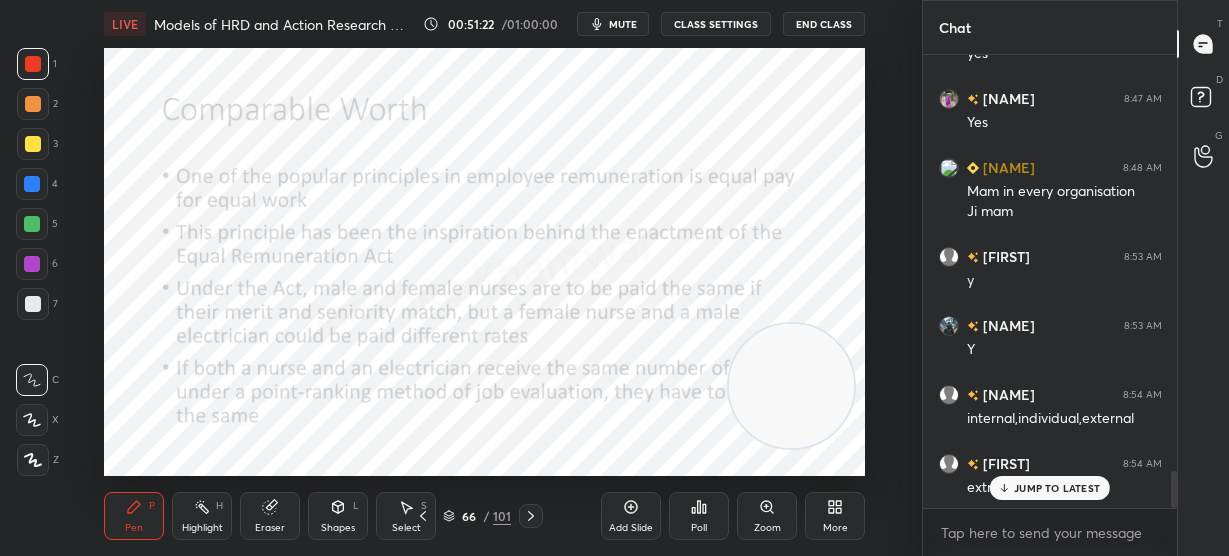 click on "JUMP TO LATEST" at bounding box center (1050, 488) 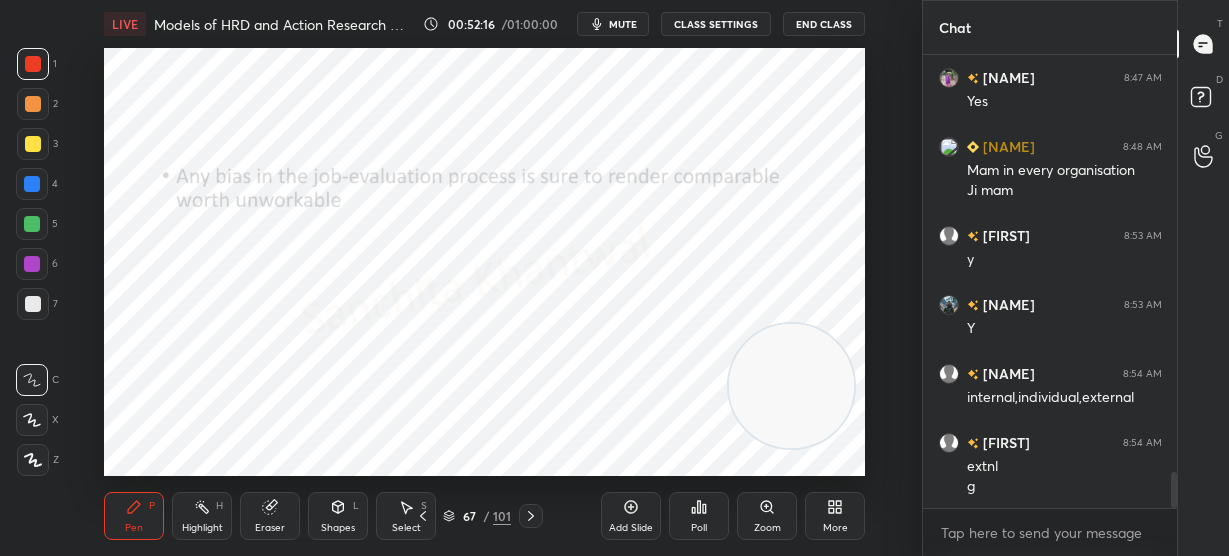 scroll, scrollTop: 5253, scrollLeft: 0, axis: vertical 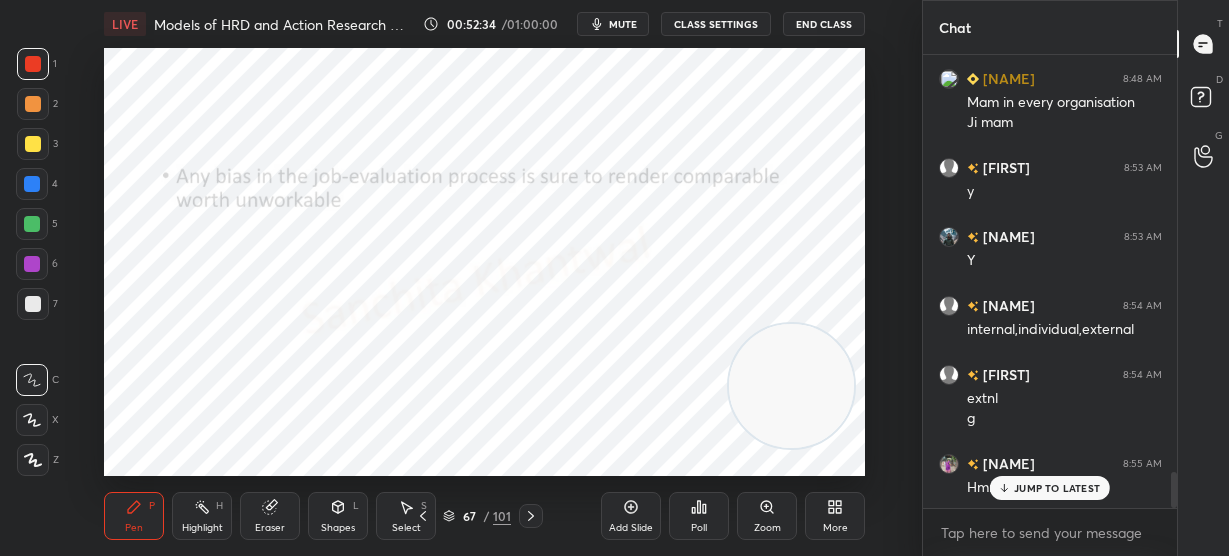 click on "JUMP TO LATEST" at bounding box center (1057, 488) 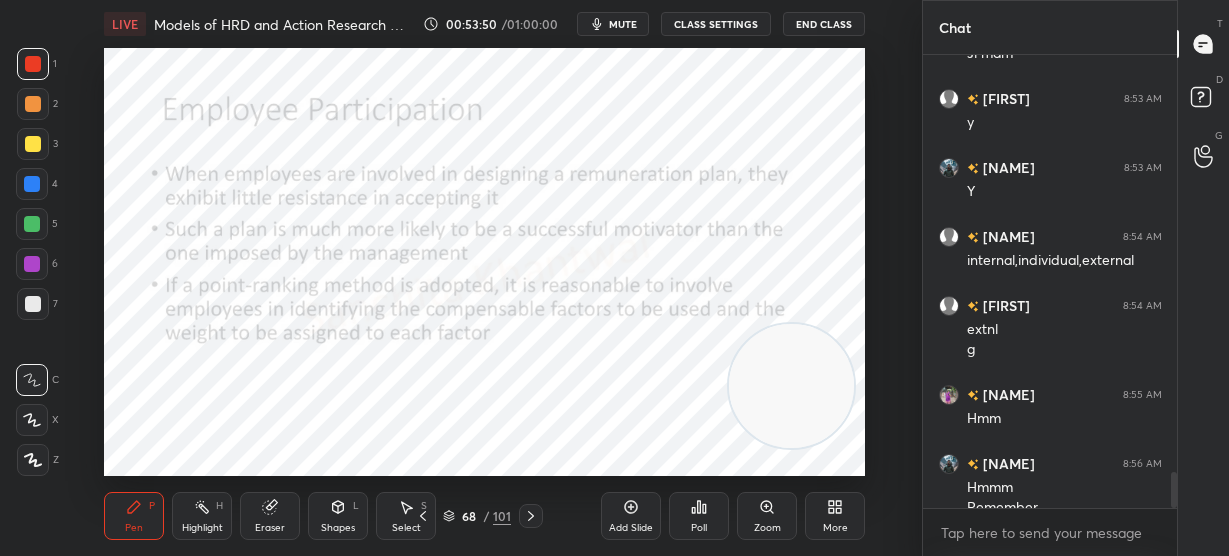 scroll, scrollTop: 5342, scrollLeft: 0, axis: vertical 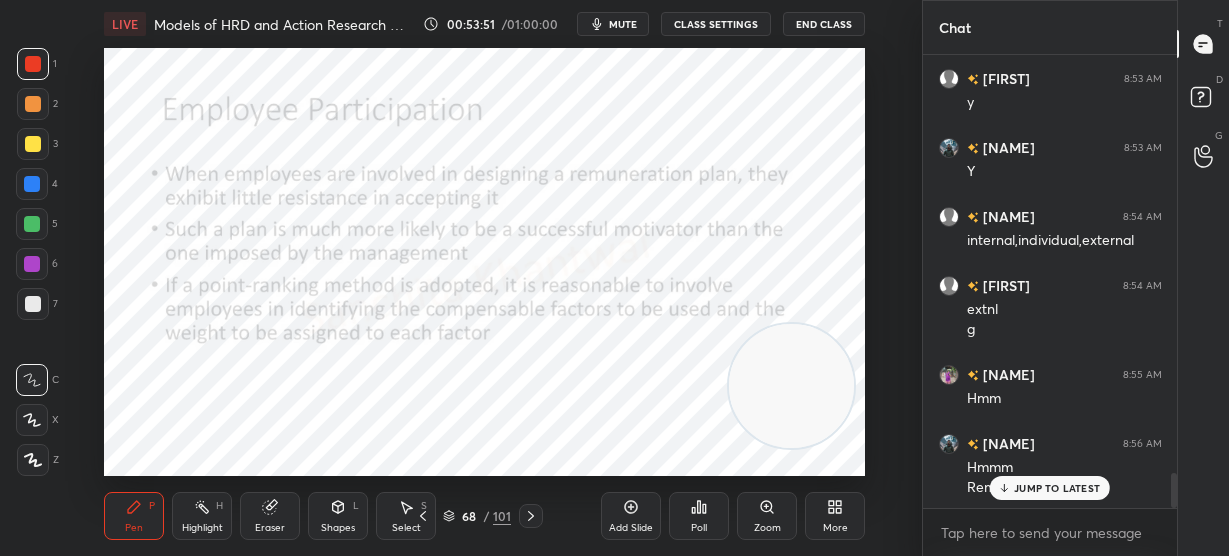 click on "JUMP TO LATEST" at bounding box center [1057, 488] 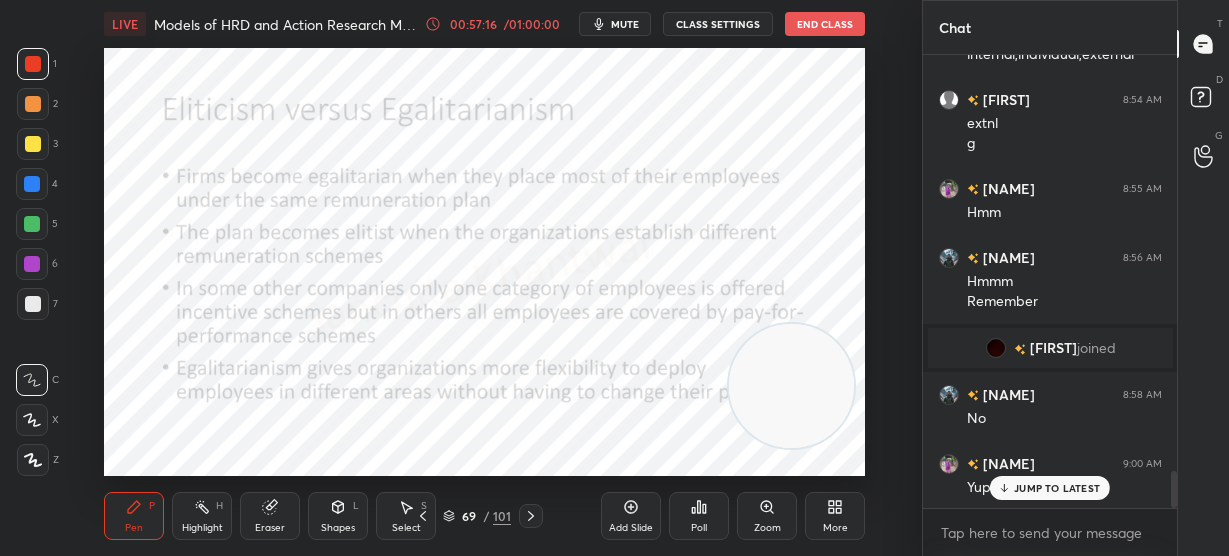 scroll, scrollTop: 5034, scrollLeft: 0, axis: vertical 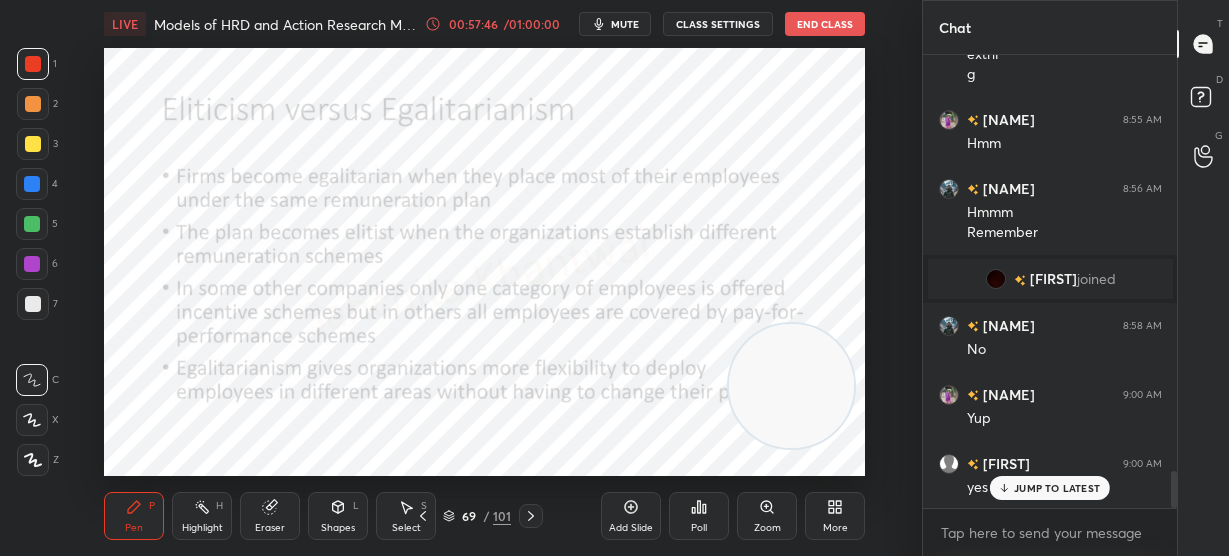 click on "JUMP TO LATEST" at bounding box center [1057, 488] 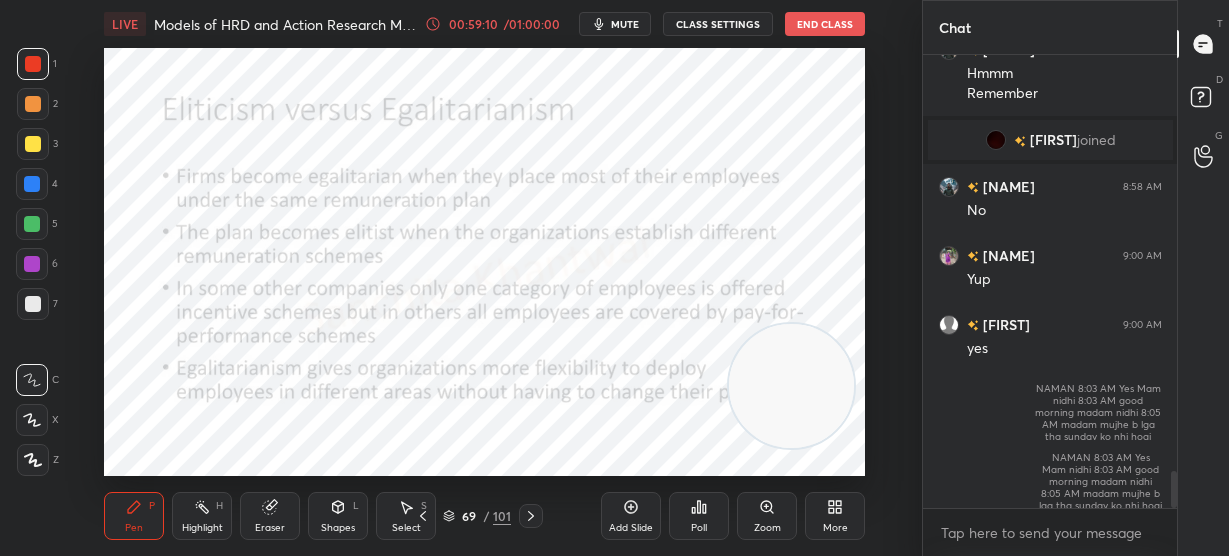 scroll, scrollTop: 5242, scrollLeft: 0, axis: vertical 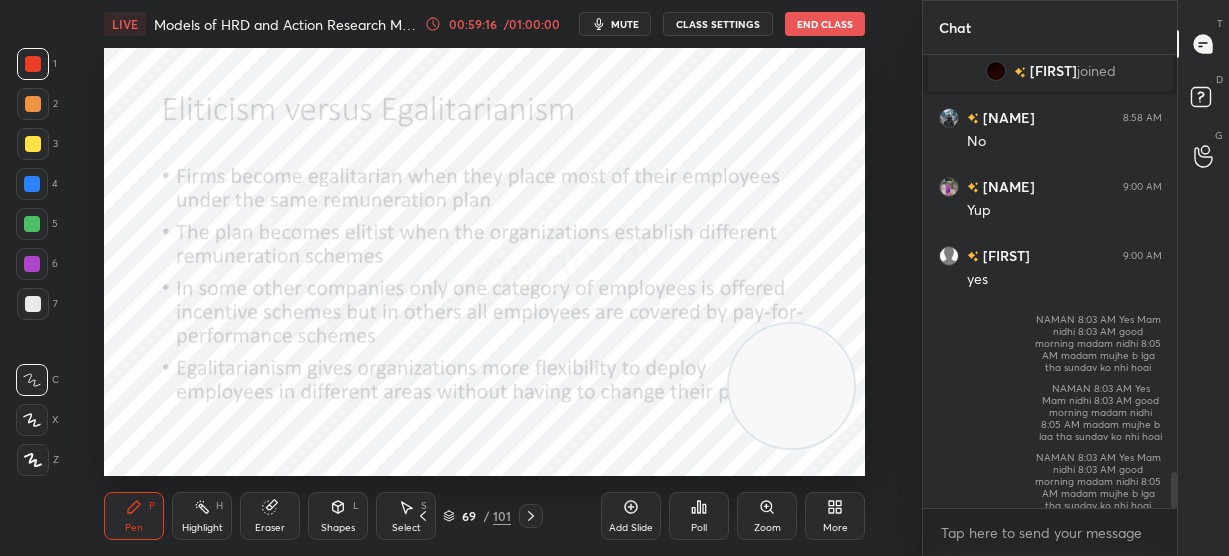 click at bounding box center (791, 386) 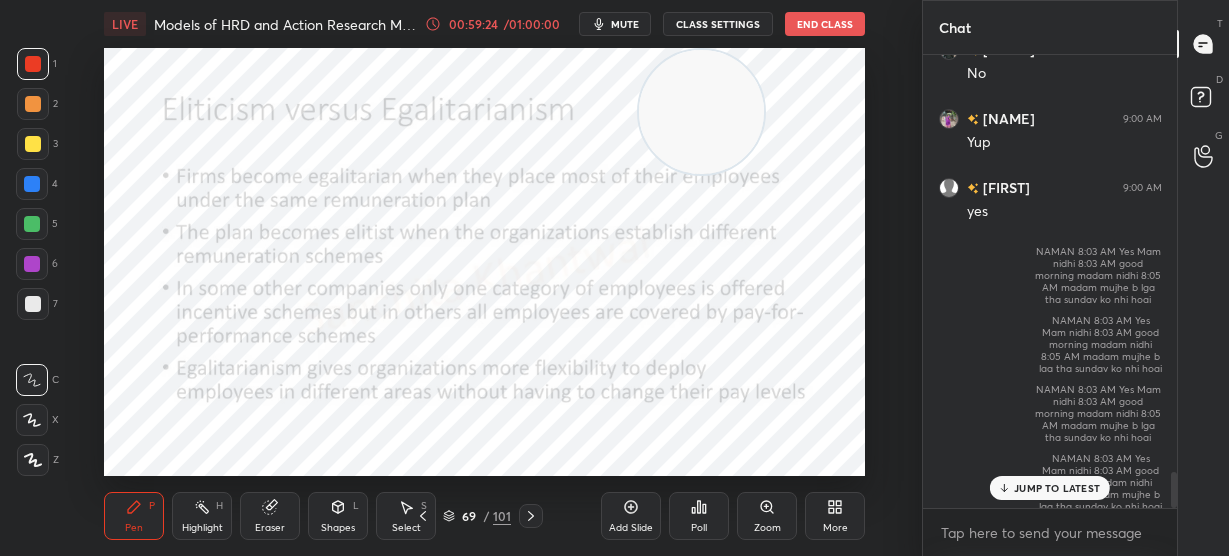 scroll, scrollTop: 5379, scrollLeft: 0, axis: vertical 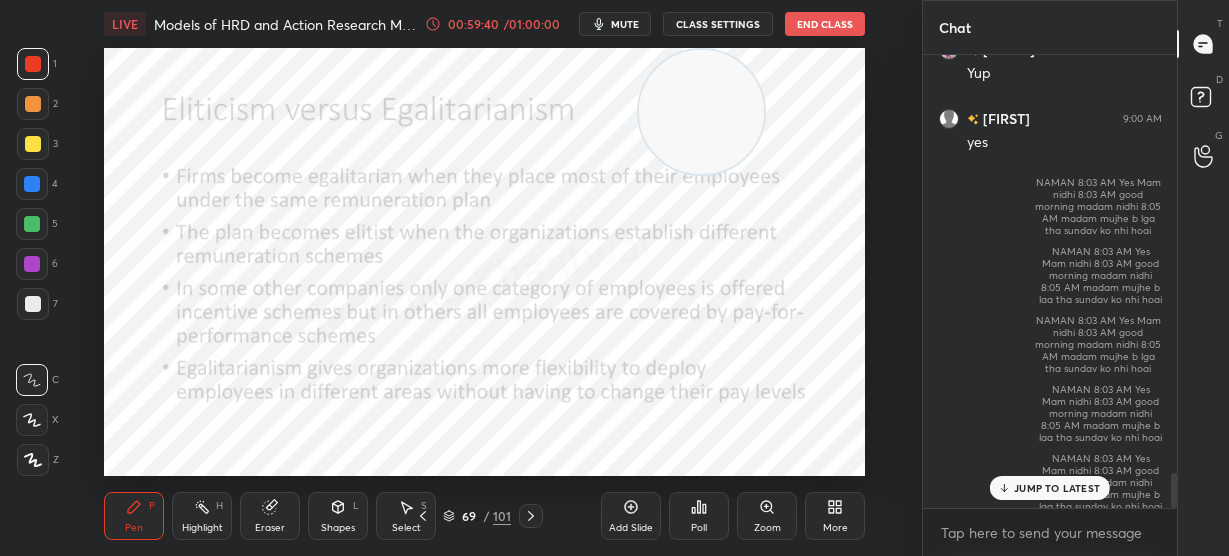 click on "JUMP TO LATEST" at bounding box center (1057, 488) 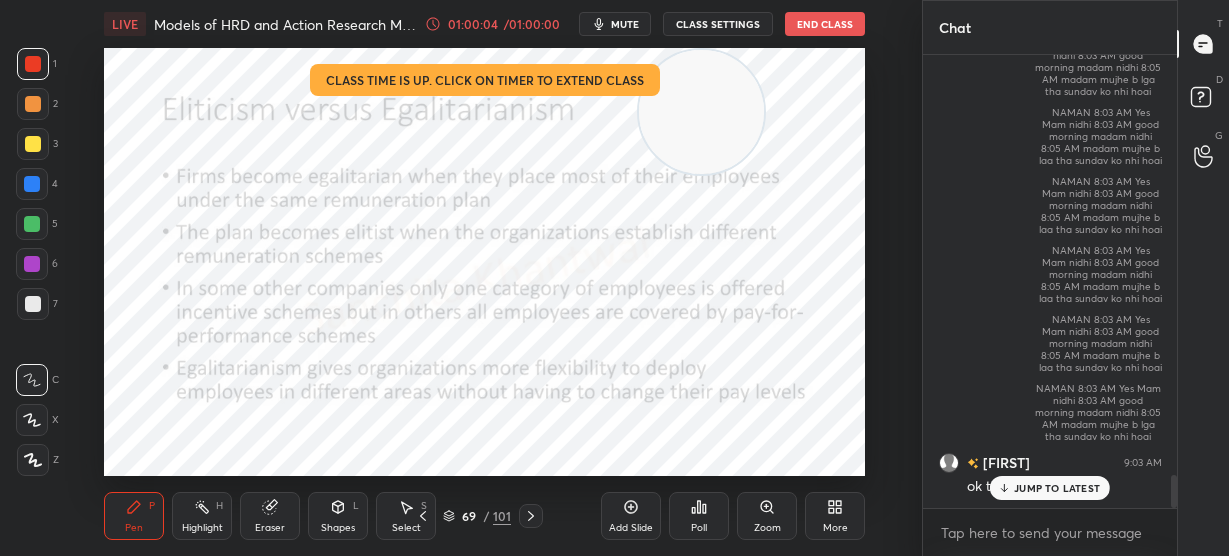 scroll, scrollTop: 5724, scrollLeft: 0, axis: vertical 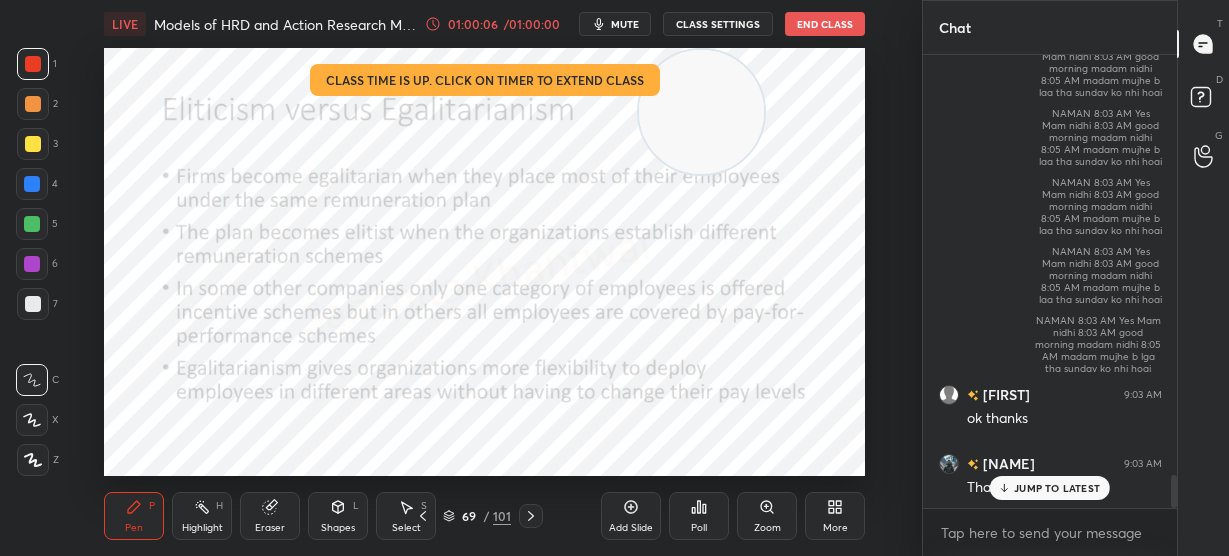 click on "JUMP TO LATEST" at bounding box center (1050, 488) 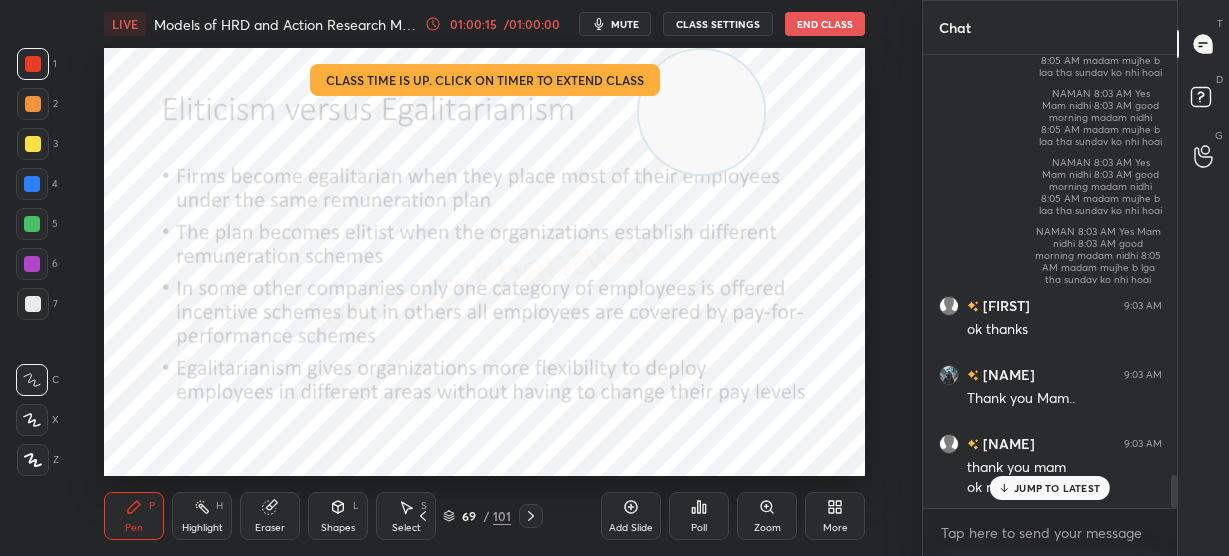 scroll, scrollTop: 5882, scrollLeft: 0, axis: vertical 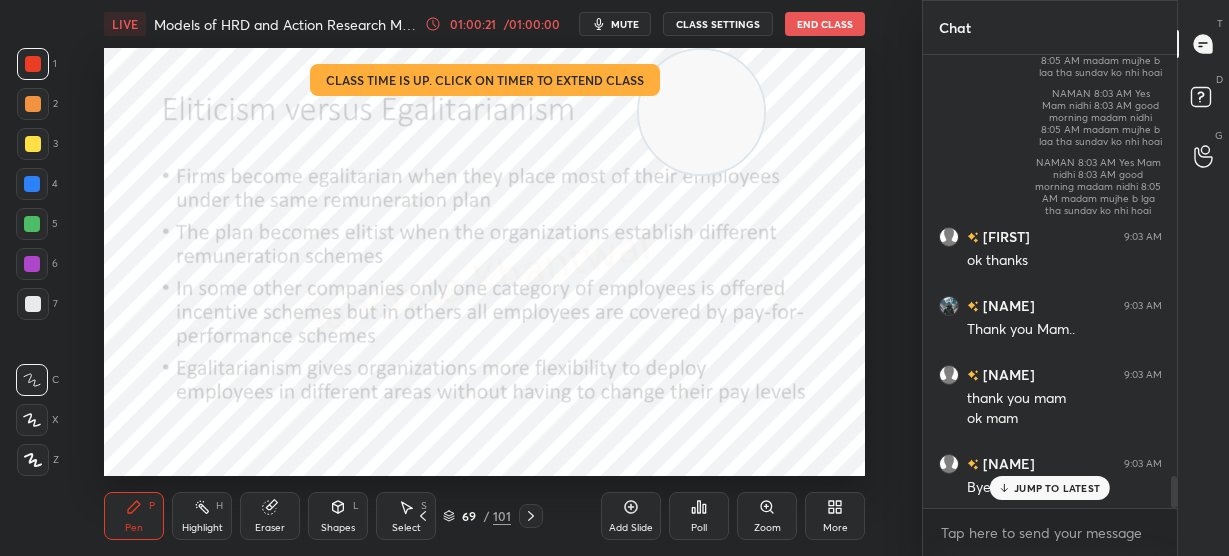 click on "End Class" at bounding box center [825, 24] 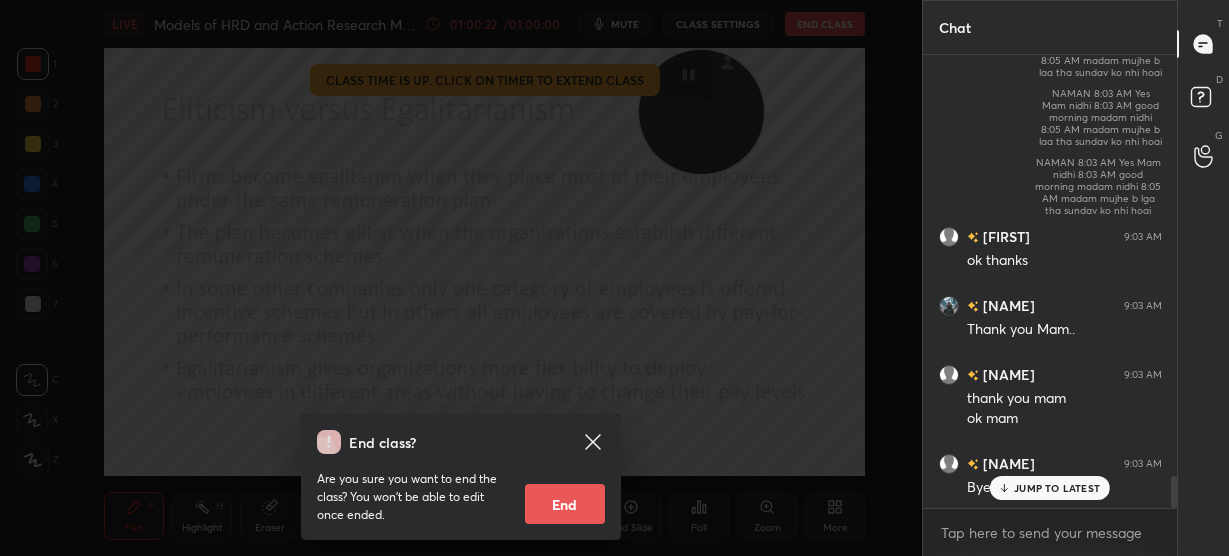 click on "End" at bounding box center [565, 504] 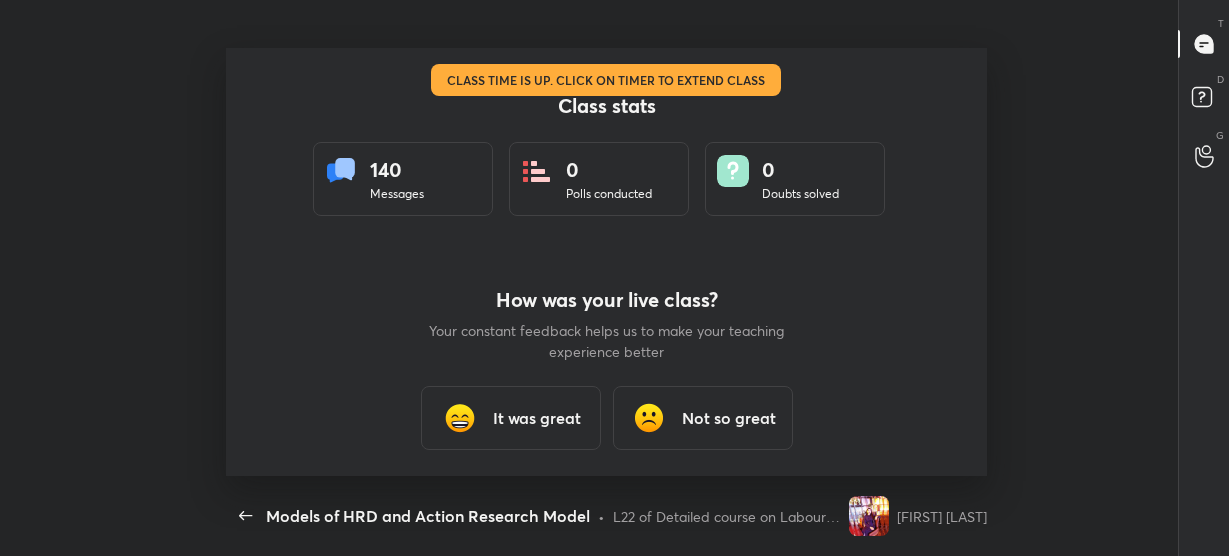 scroll, scrollTop: 99571, scrollLeft: 98954, axis: both 